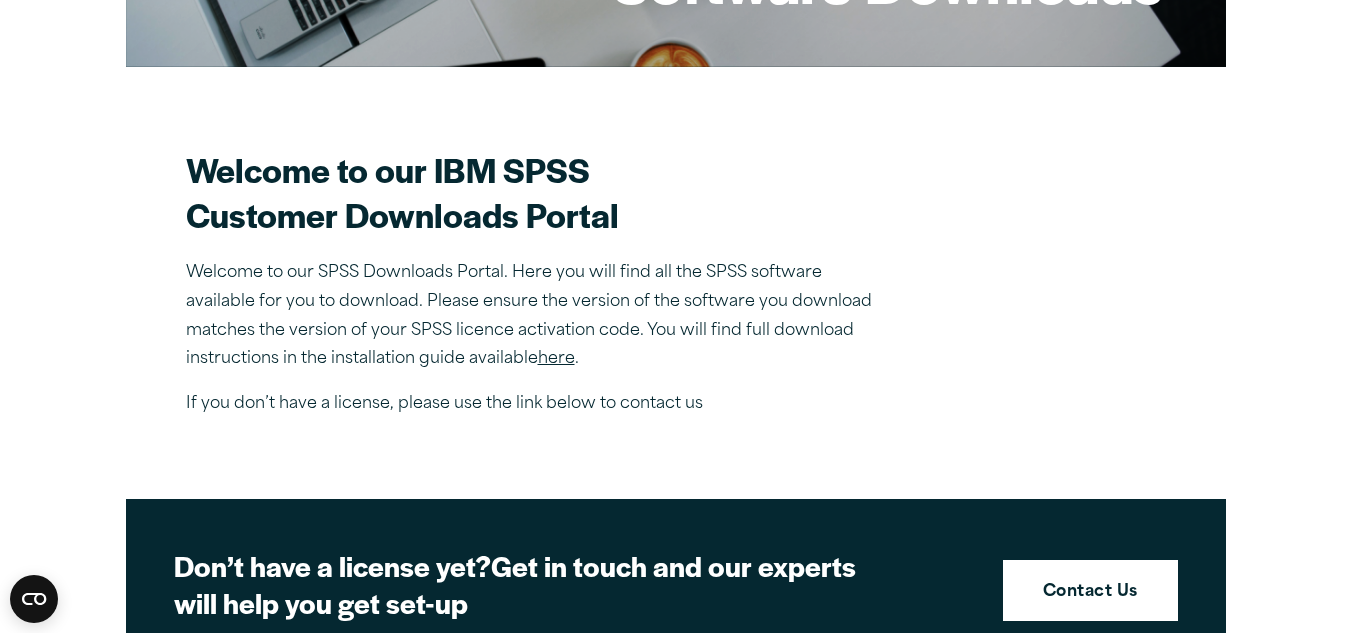 scroll, scrollTop: 0, scrollLeft: 0, axis: both 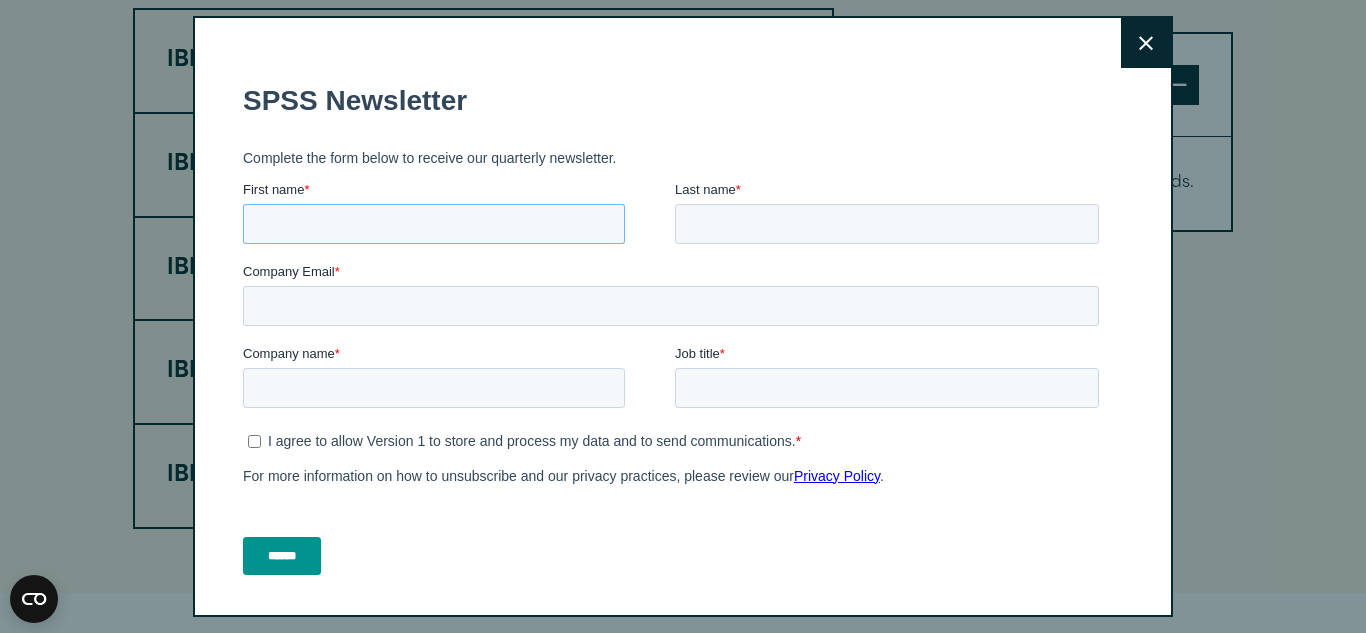 click on "First name *" at bounding box center [434, 224] 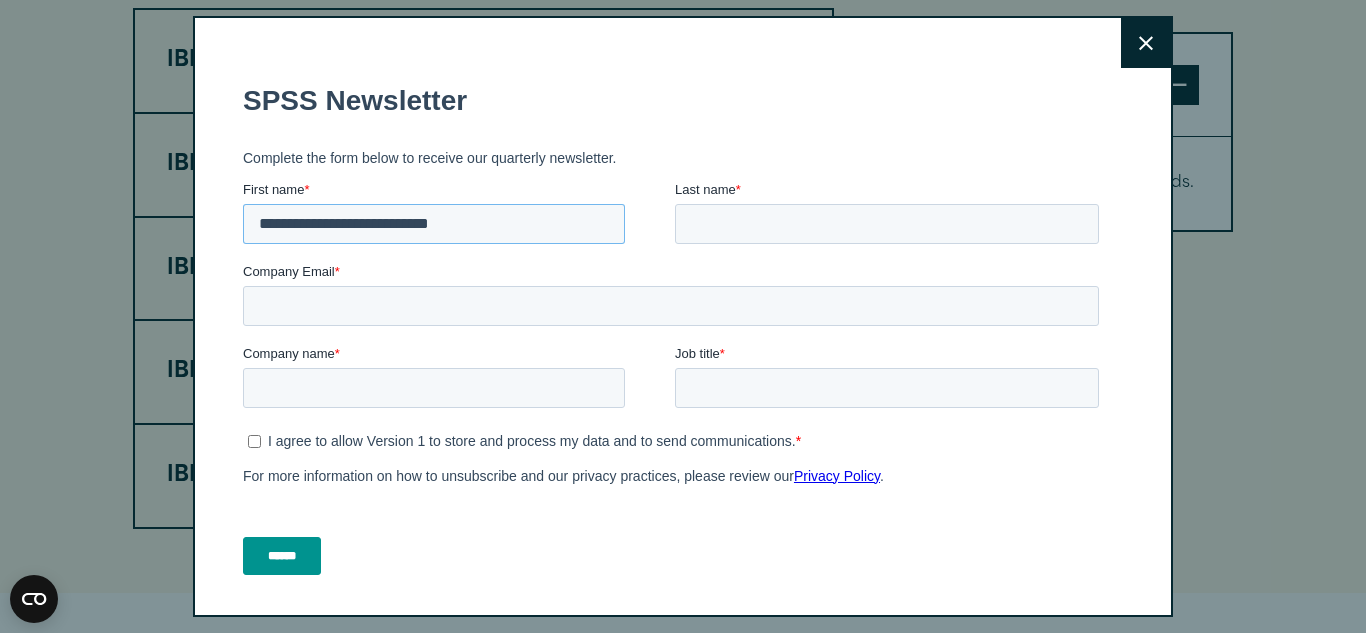 type on "**********" 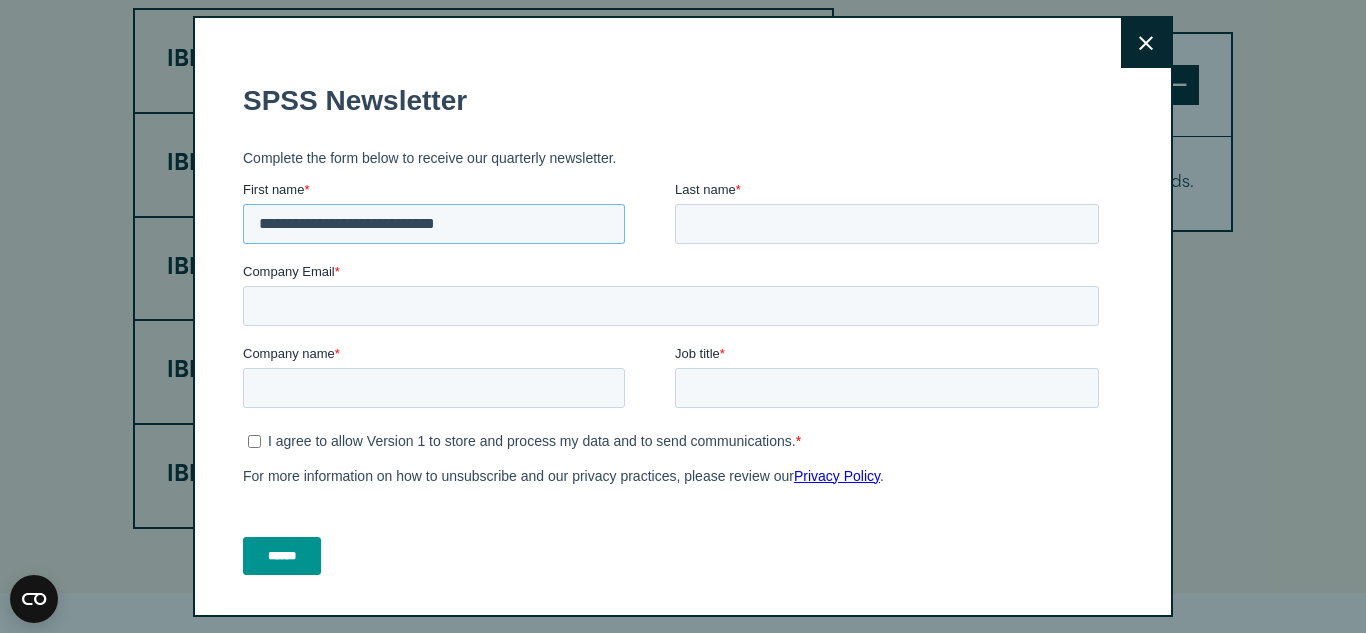 drag, startPoint x: 506, startPoint y: 225, endPoint x: 244, endPoint y: 223, distance: 262.00763 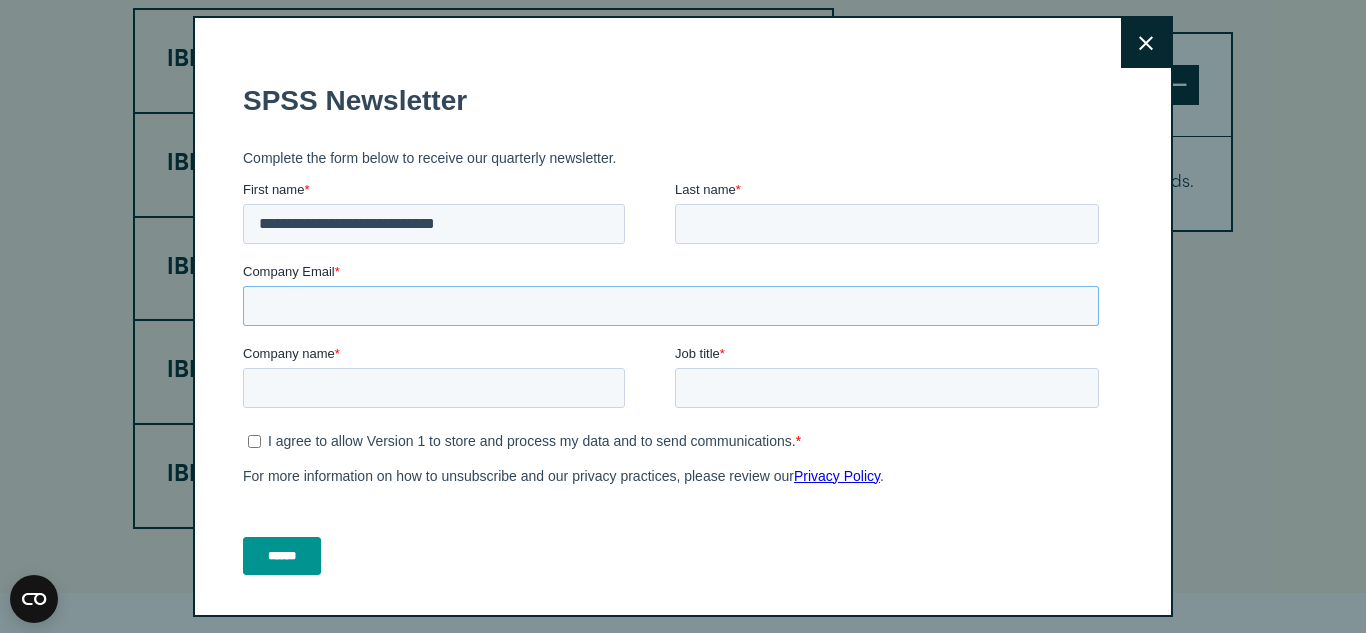 type 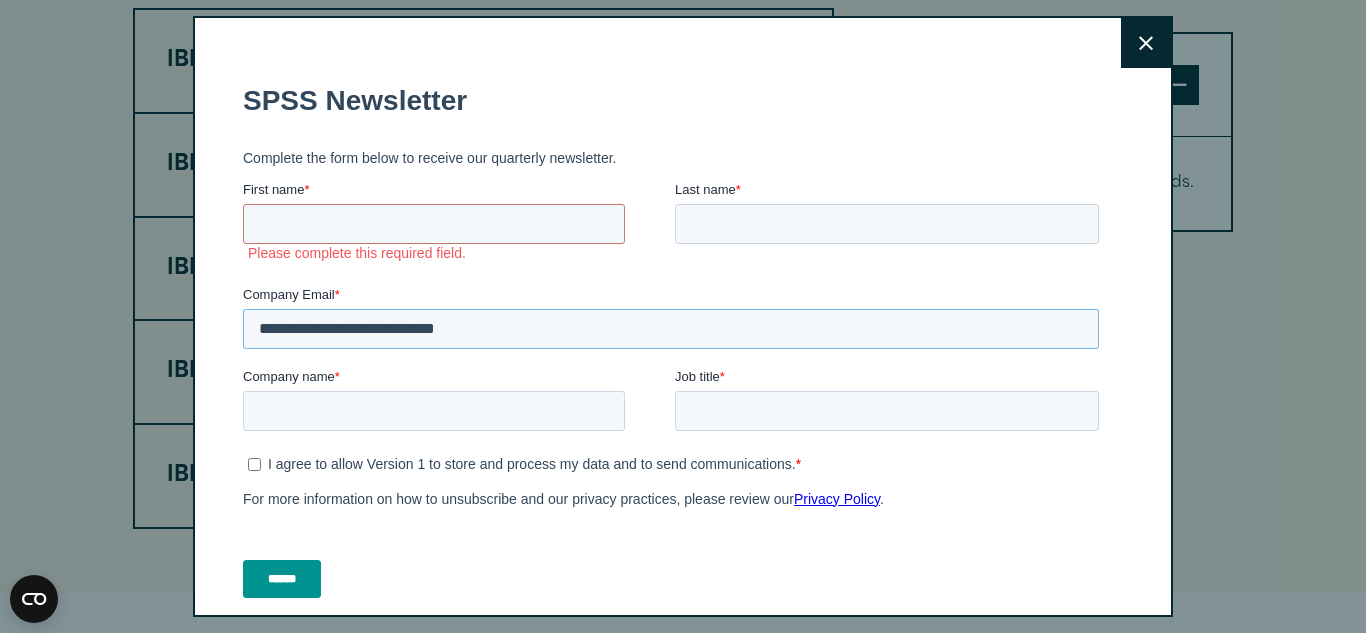 type on "**********" 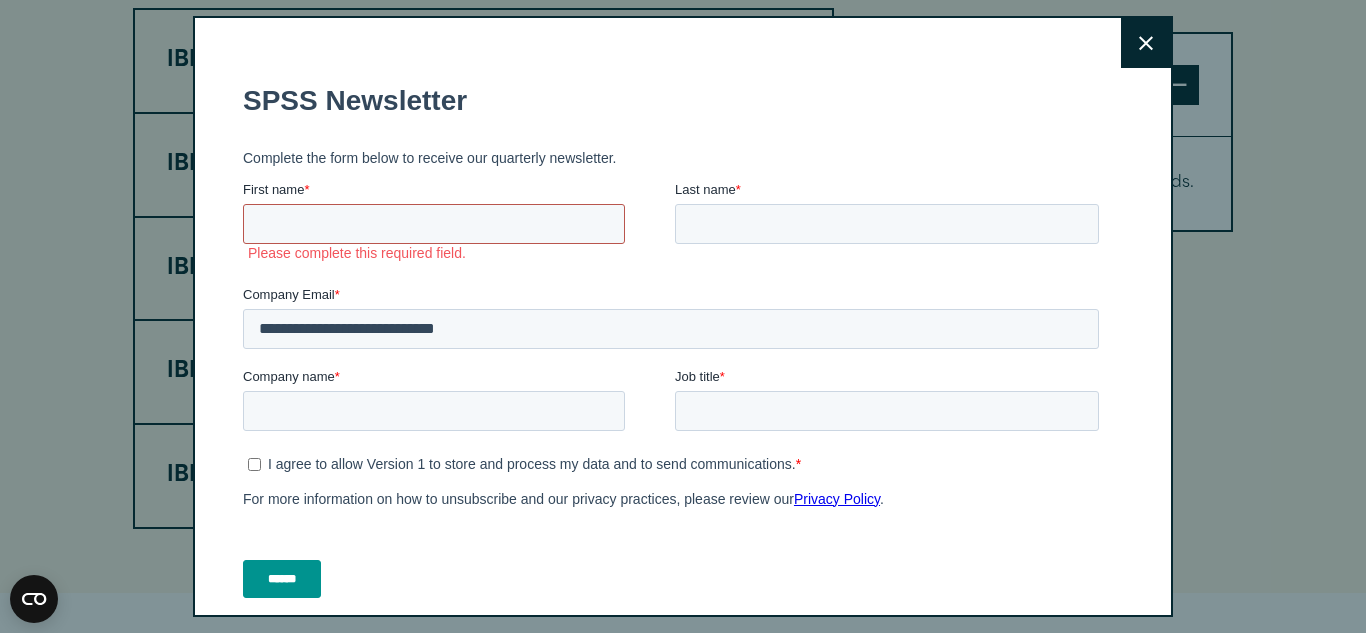 click on "First name *" at bounding box center [434, 224] 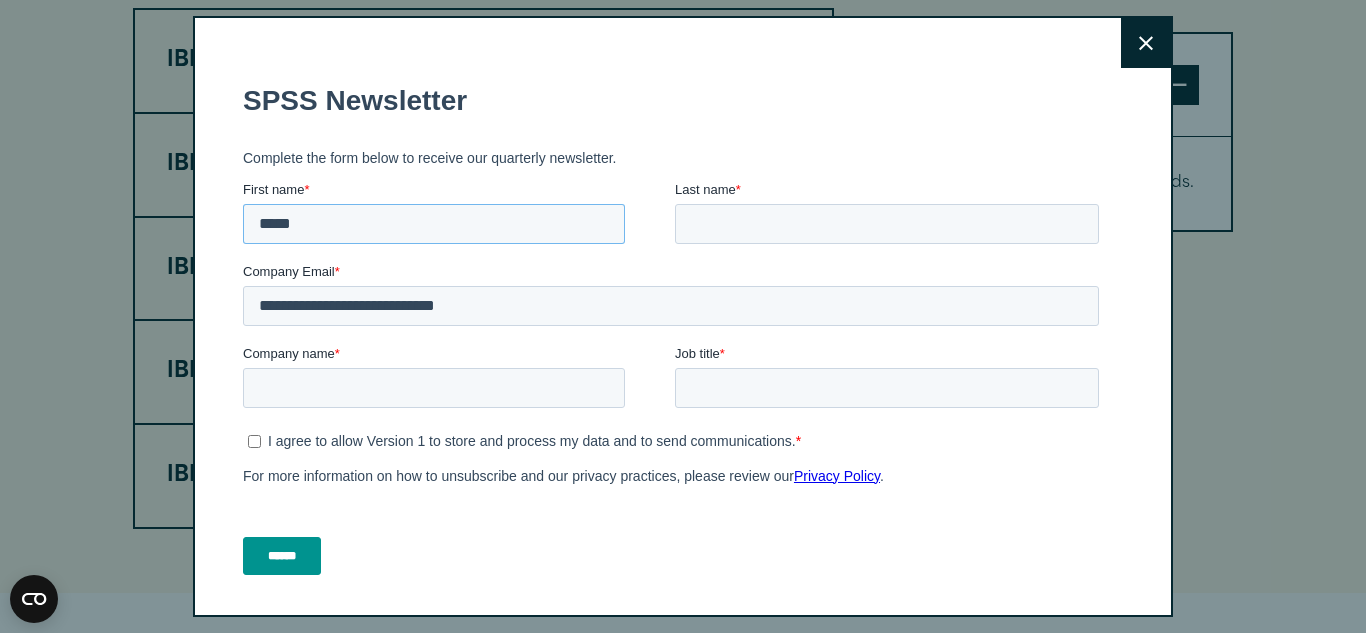 type on "*****" 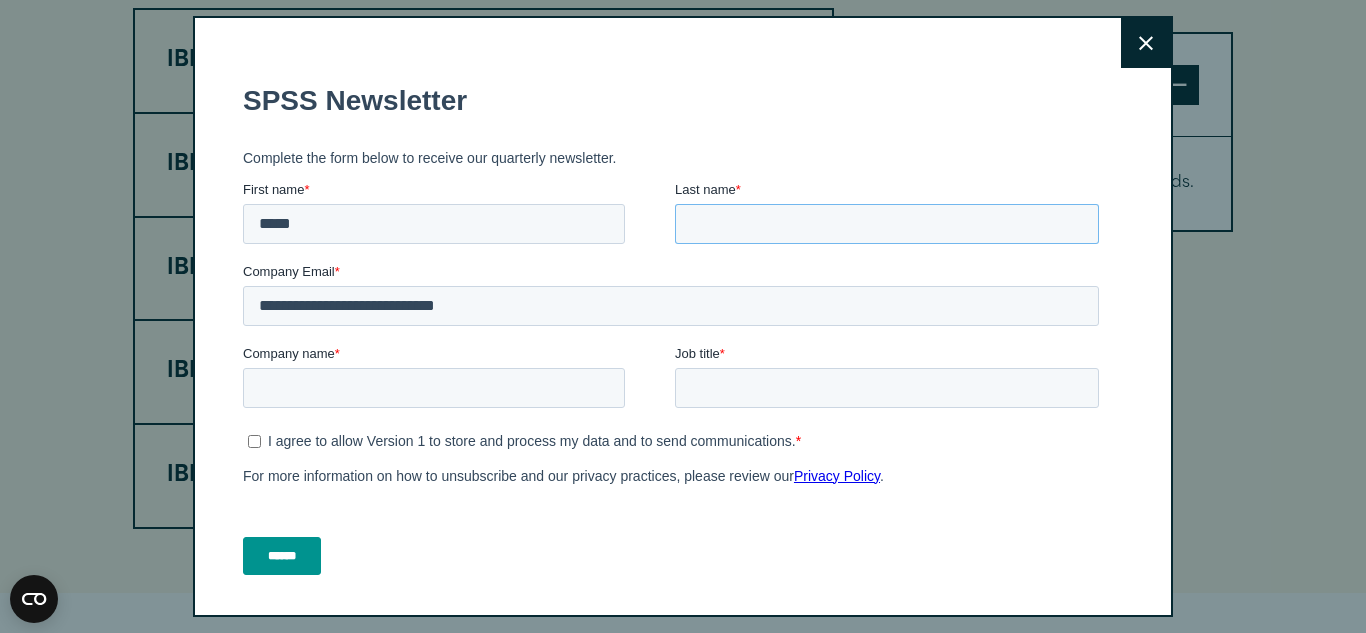 click on "Last name *" at bounding box center [887, 224] 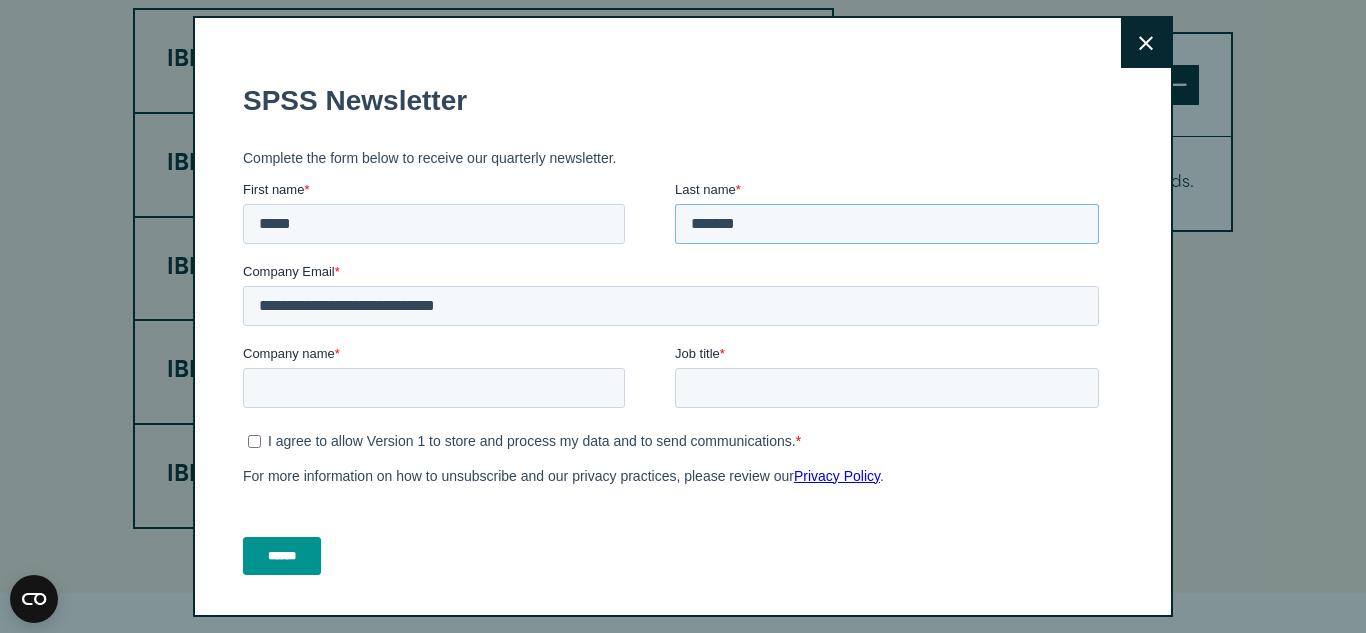 type on "*******" 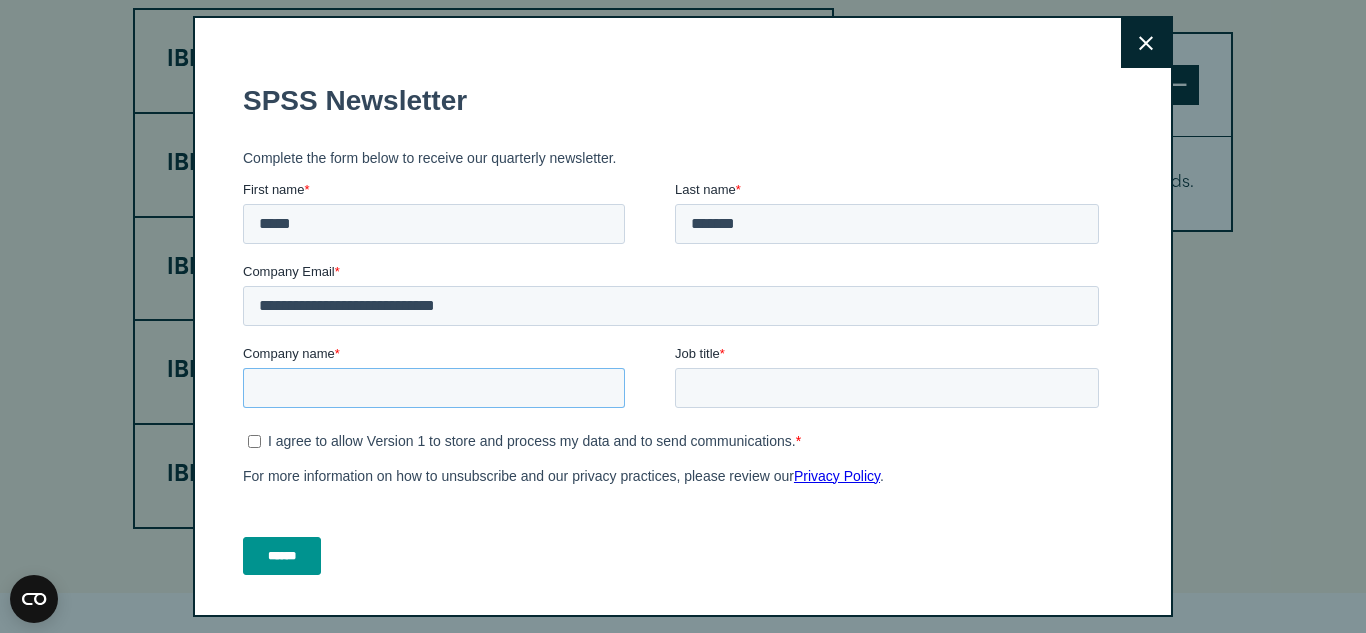 click on "Company name *" at bounding box center (434, 388) 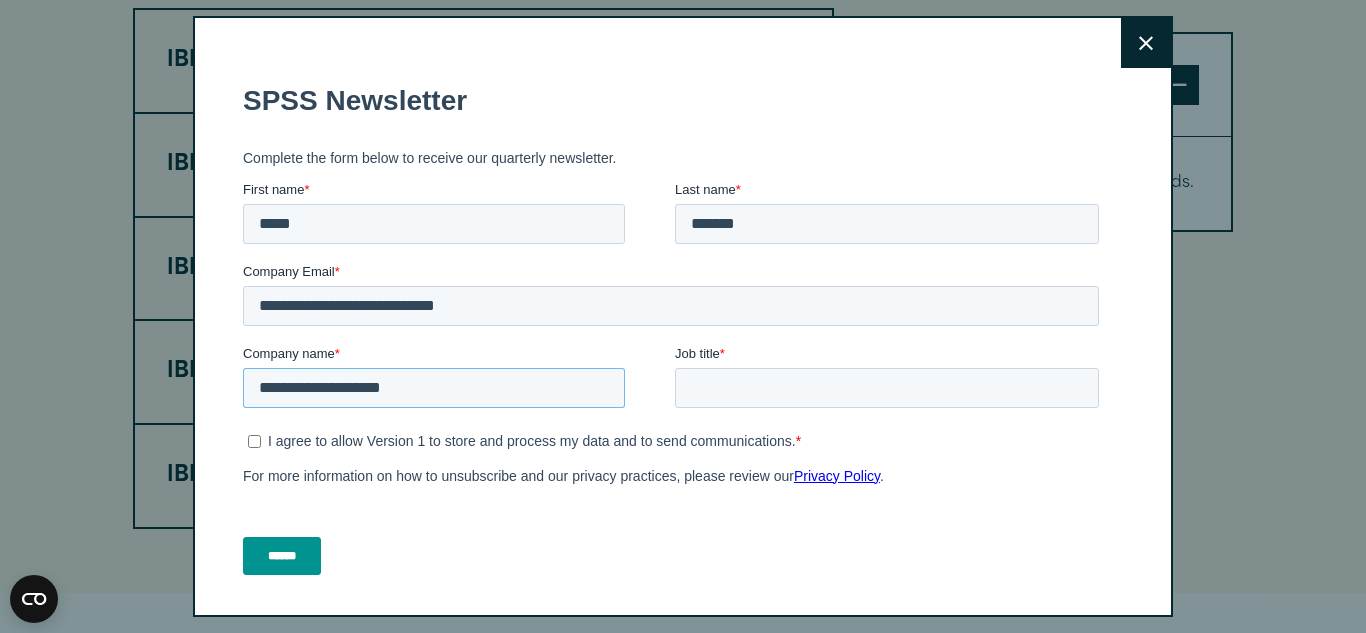type on "**********" 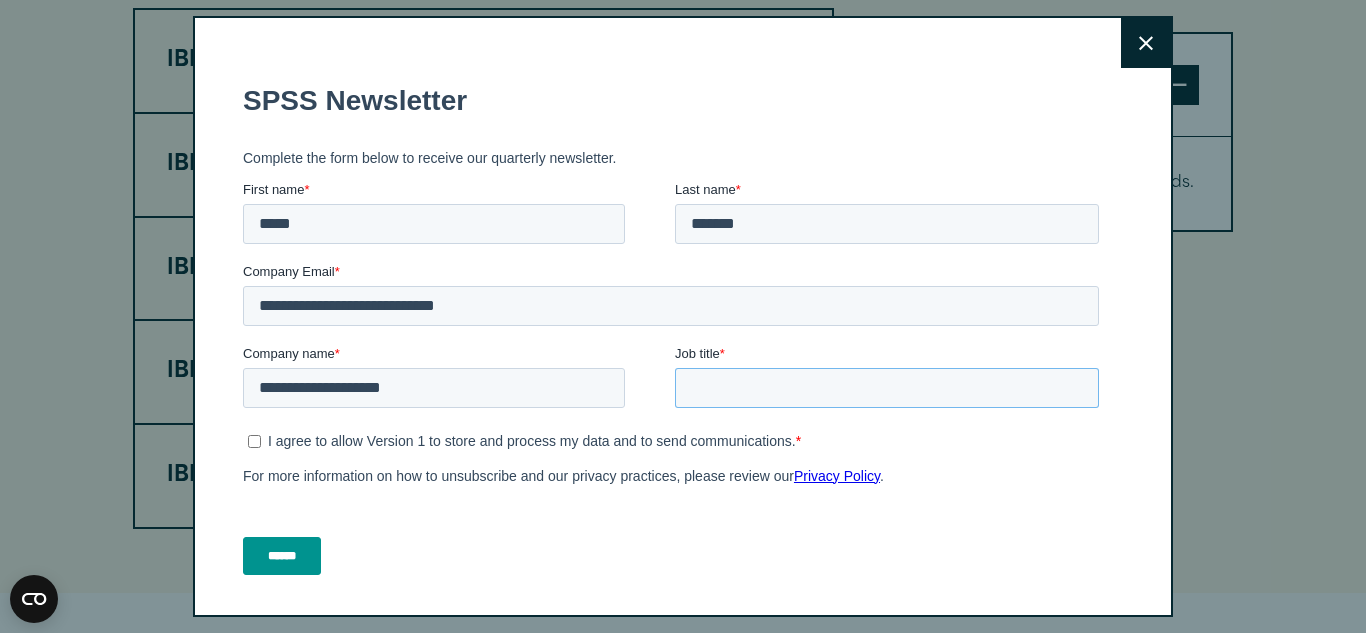click on "Job title *" at bounding box center [887, 388] 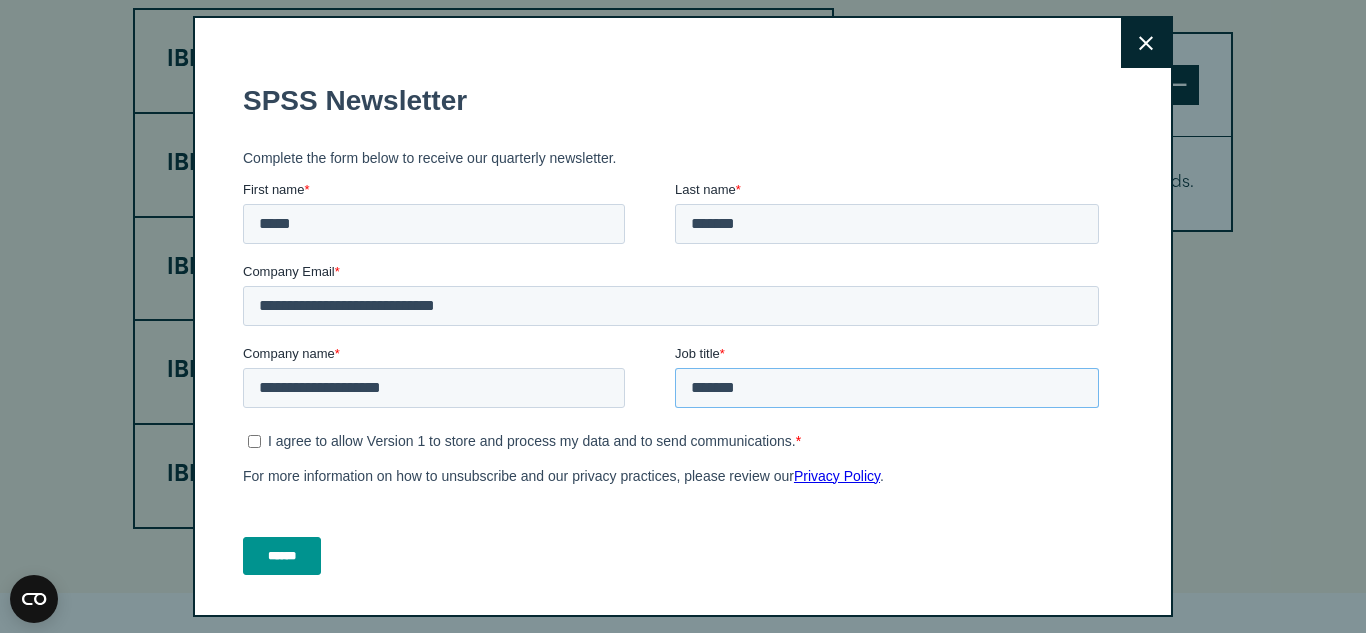 type on "*******" 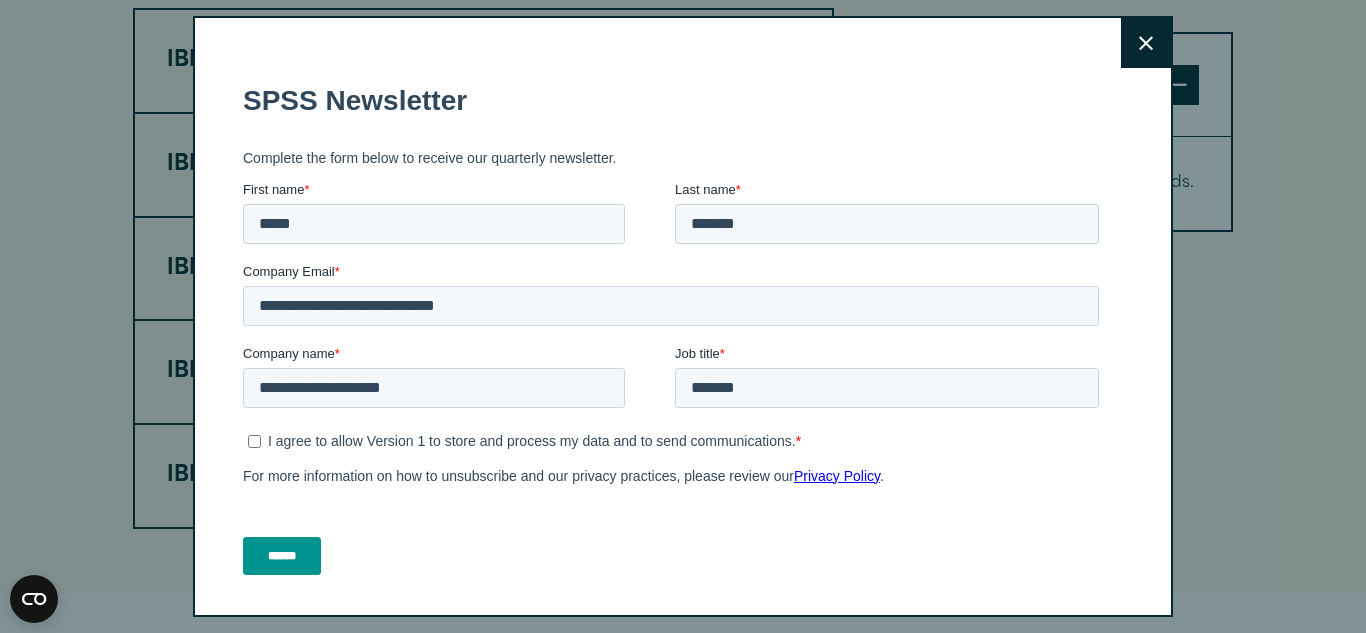 click on "I agree to allow Version 1 to store and process my data and to send communications." at bounding box center (532, 441) 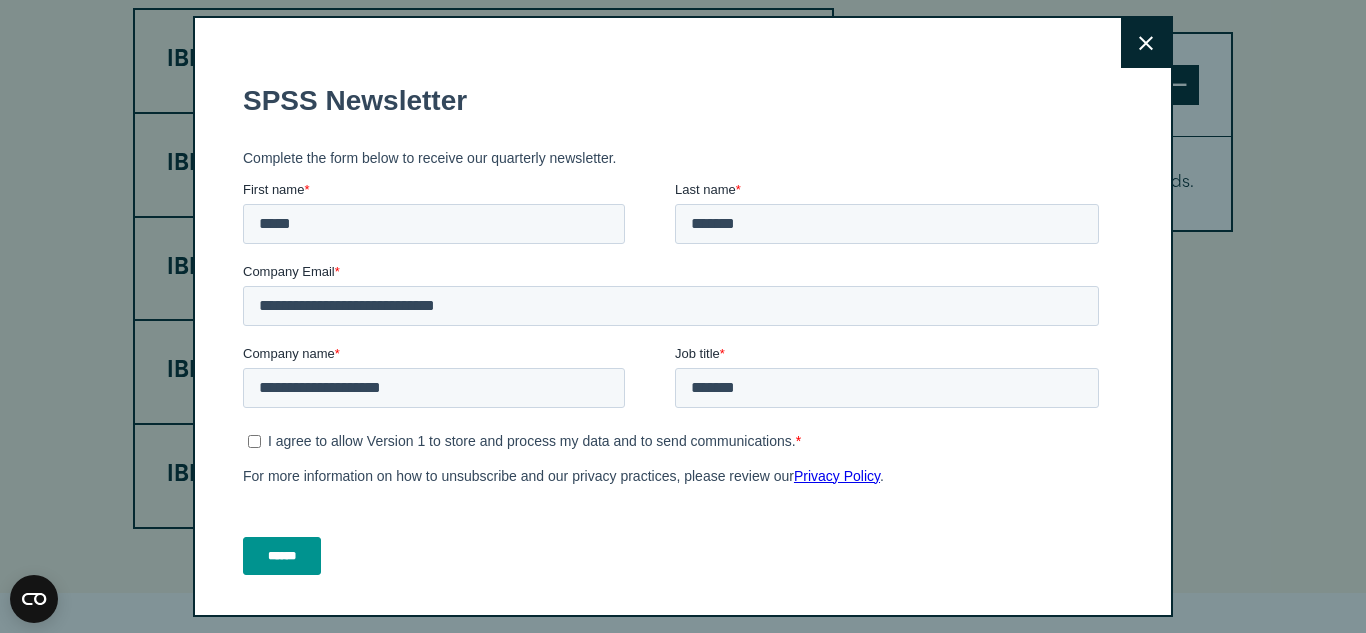 click on "******" at bounding box center [282, 556] 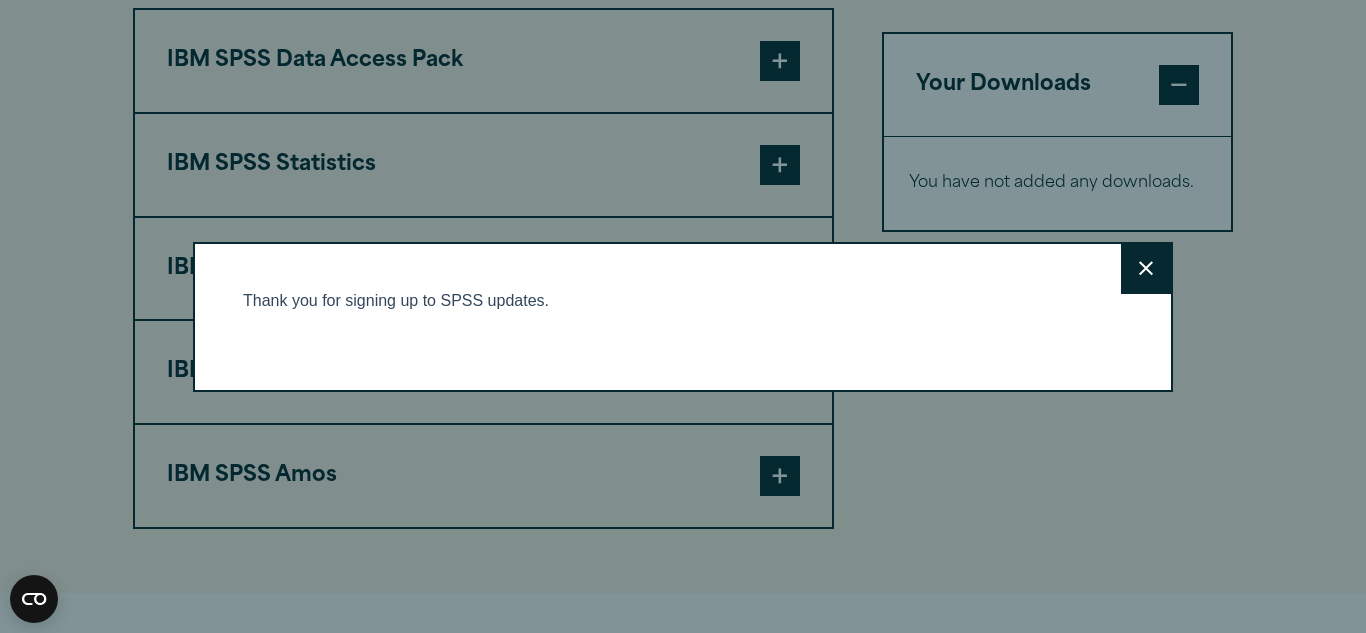 click on "Close" at bounding box center (1146, 269) 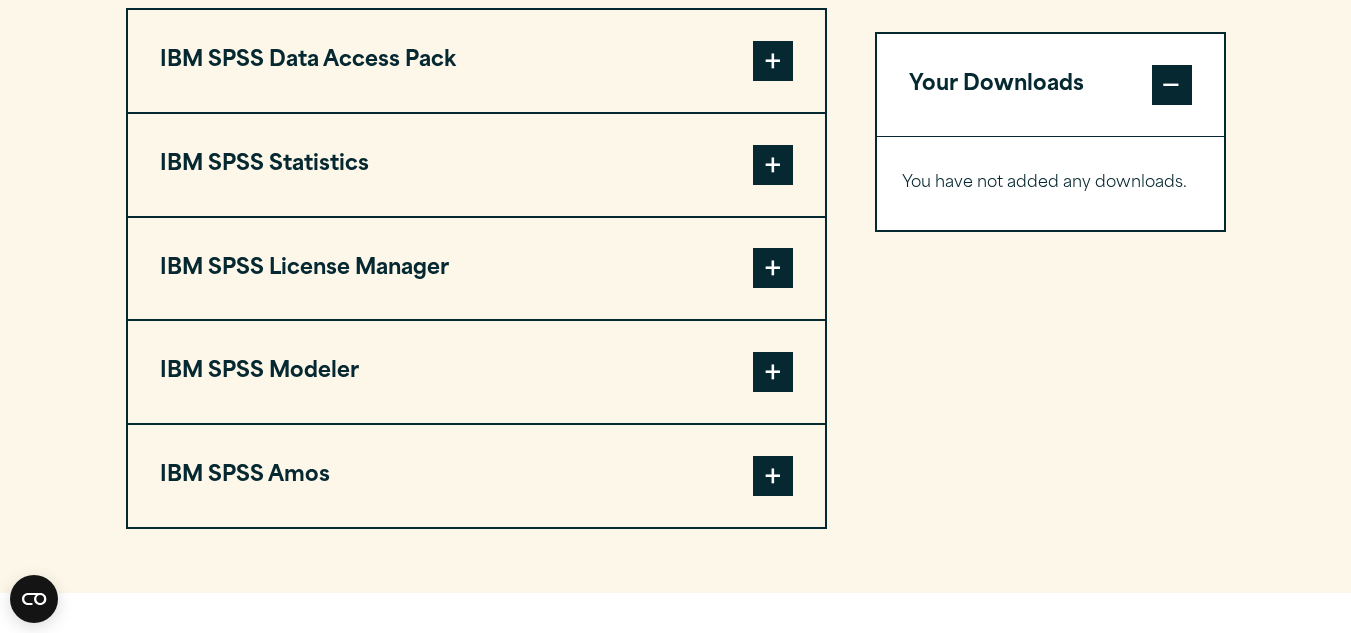 click on "Close" at bounding box center [675, 316] 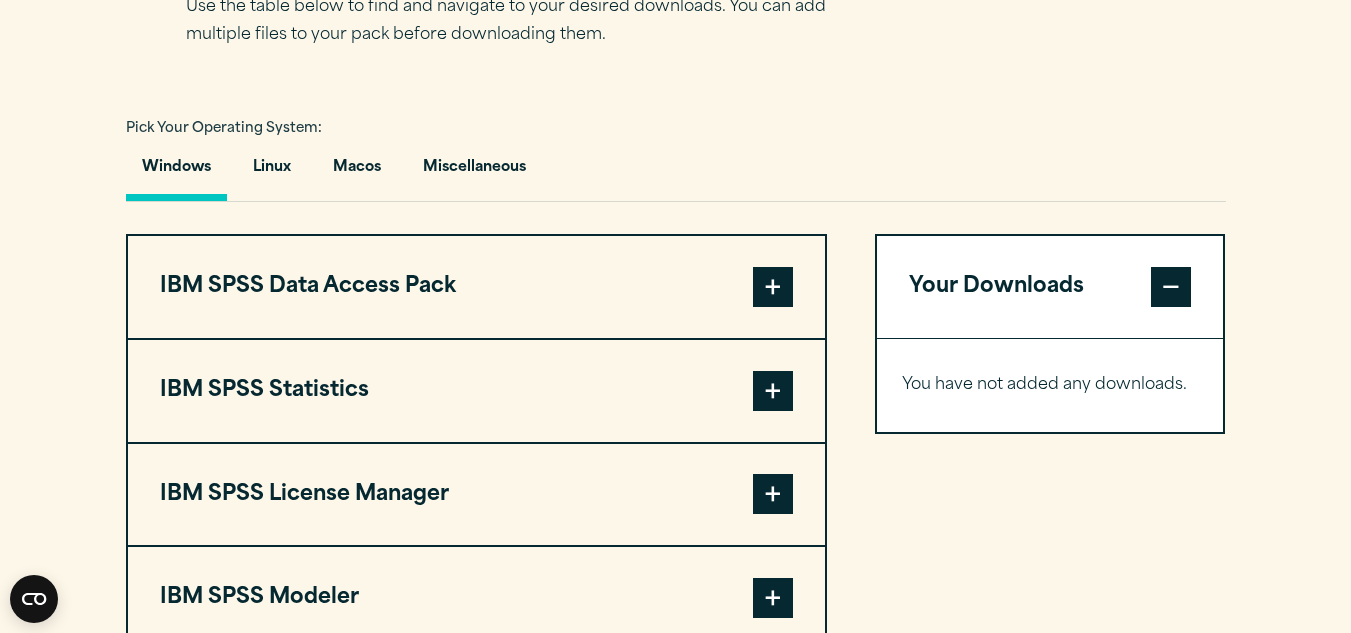 scroll, scrollTop: 1389, scrollLeft: 0, axis: vertical 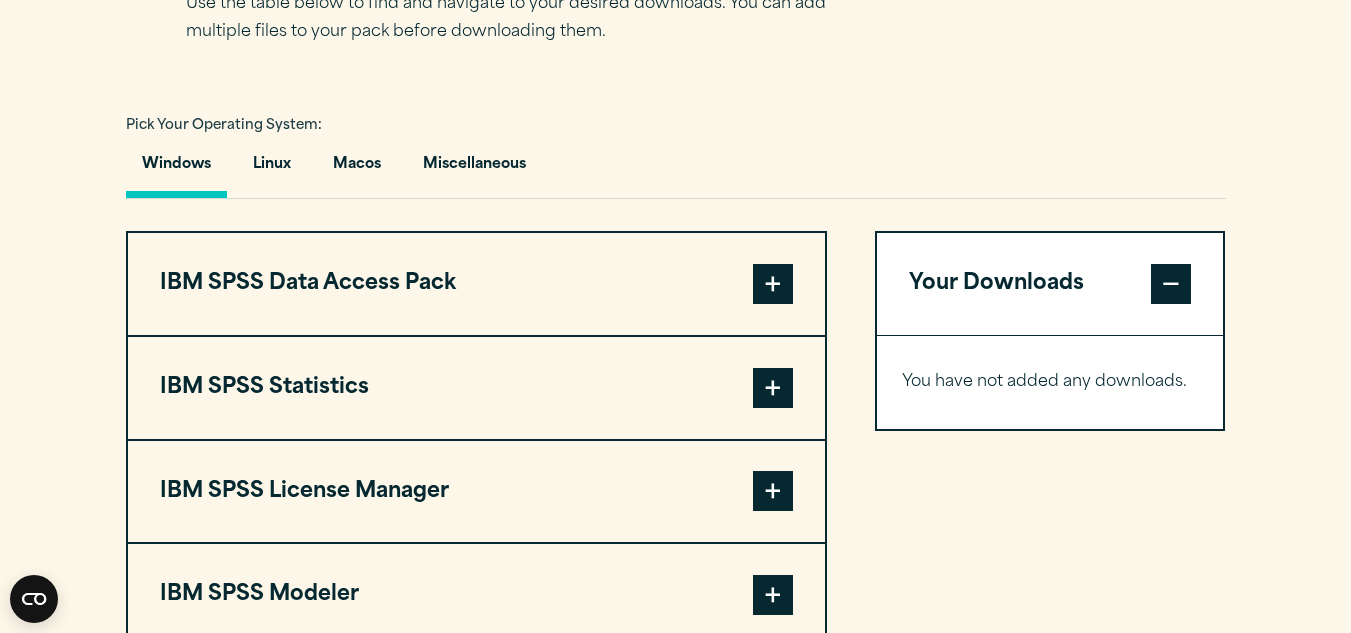 click at bounding box center (773, 388) 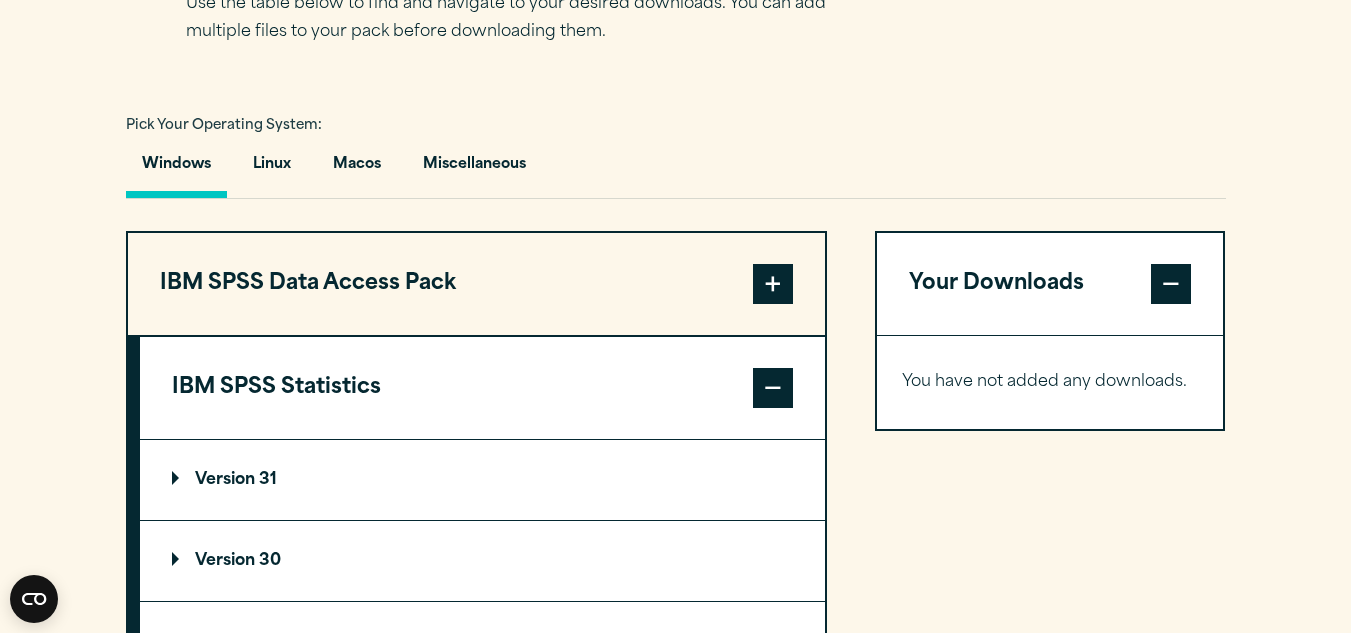 scroll, scrollTop: 1434, scrollLeft: 0, axis: vertical 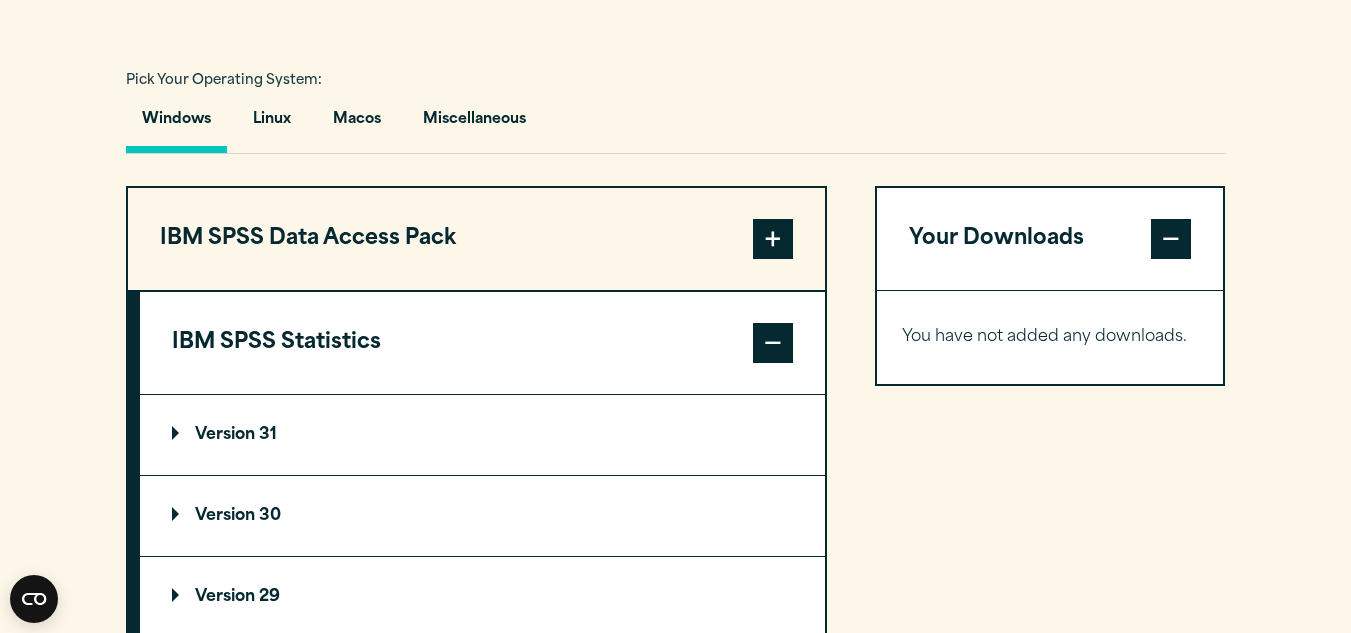 click on "Version 31" at bounding box center [482, 435] 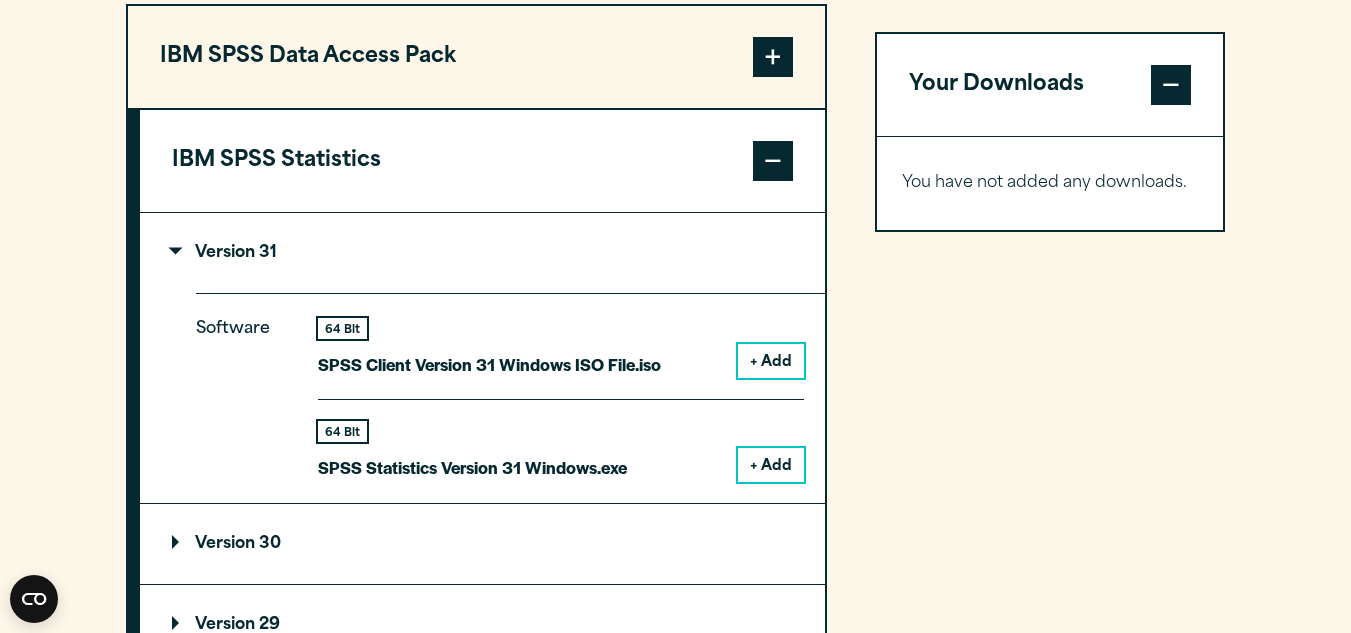 scroll, scrollTop: 1619, scrollLeft: 0, axis: vertical 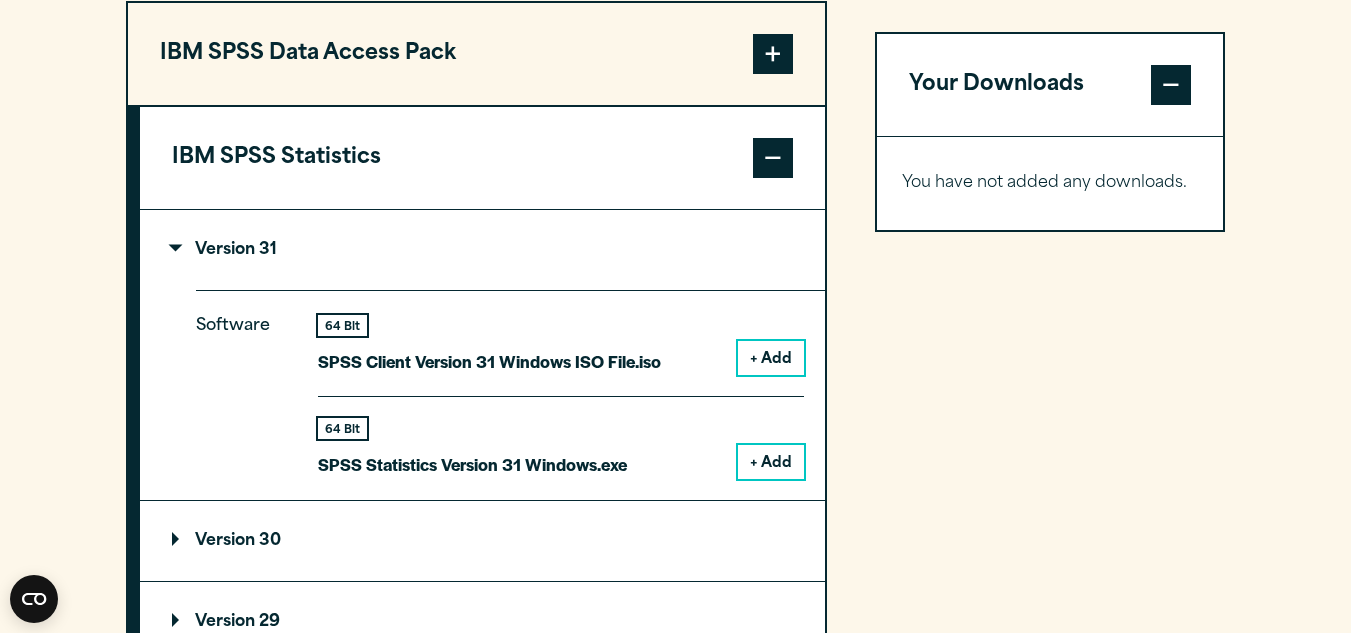 click on "+ Add" at bounding box center [771, 462] 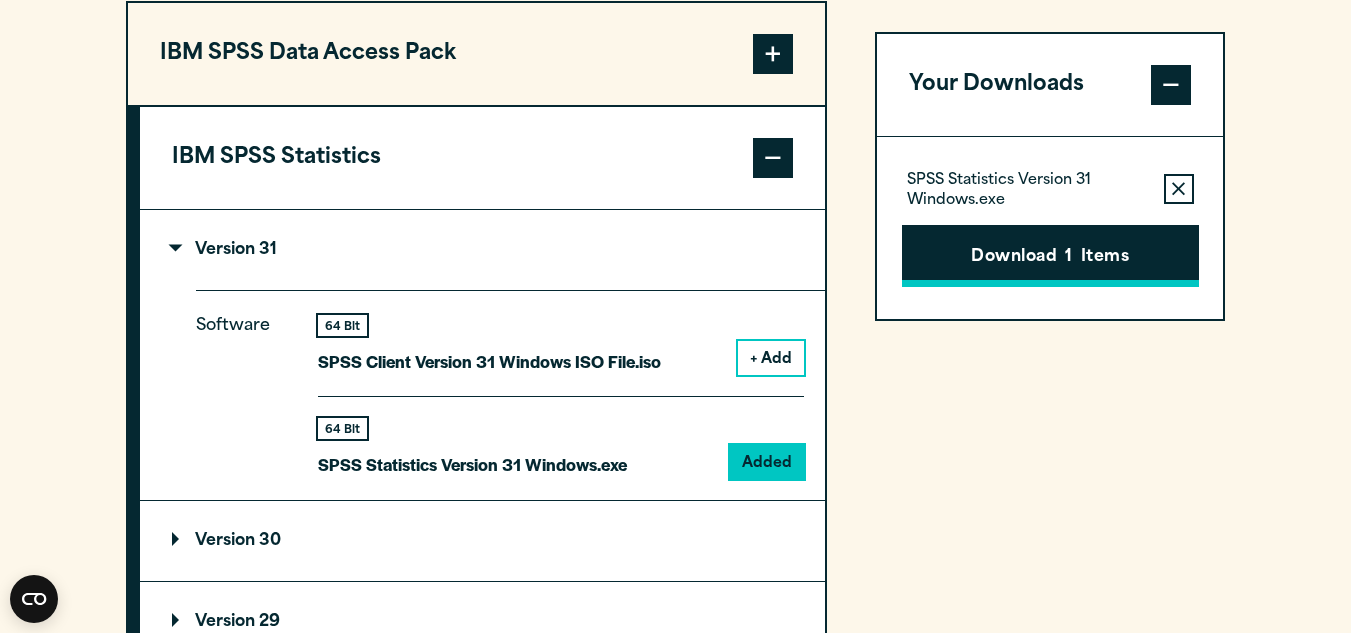 click on "Download  1  Items" at bounding box center (1050, 256) 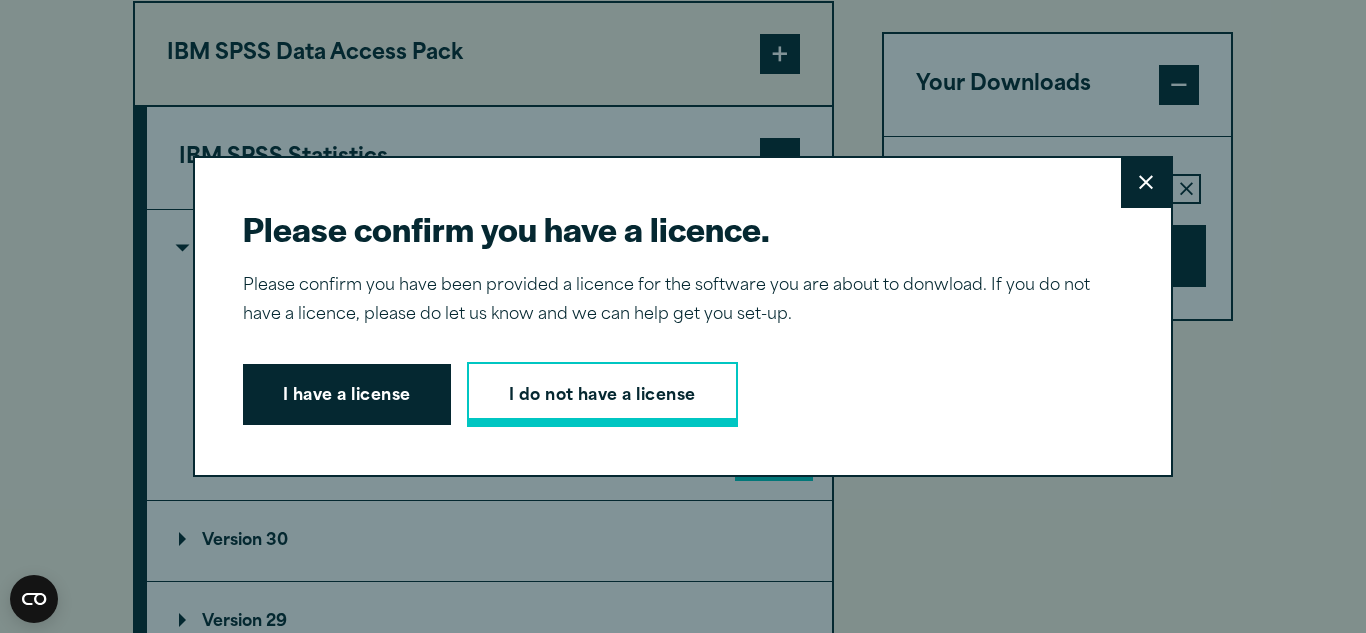 click on "I do not have a license" at bounding box center [602, 395] 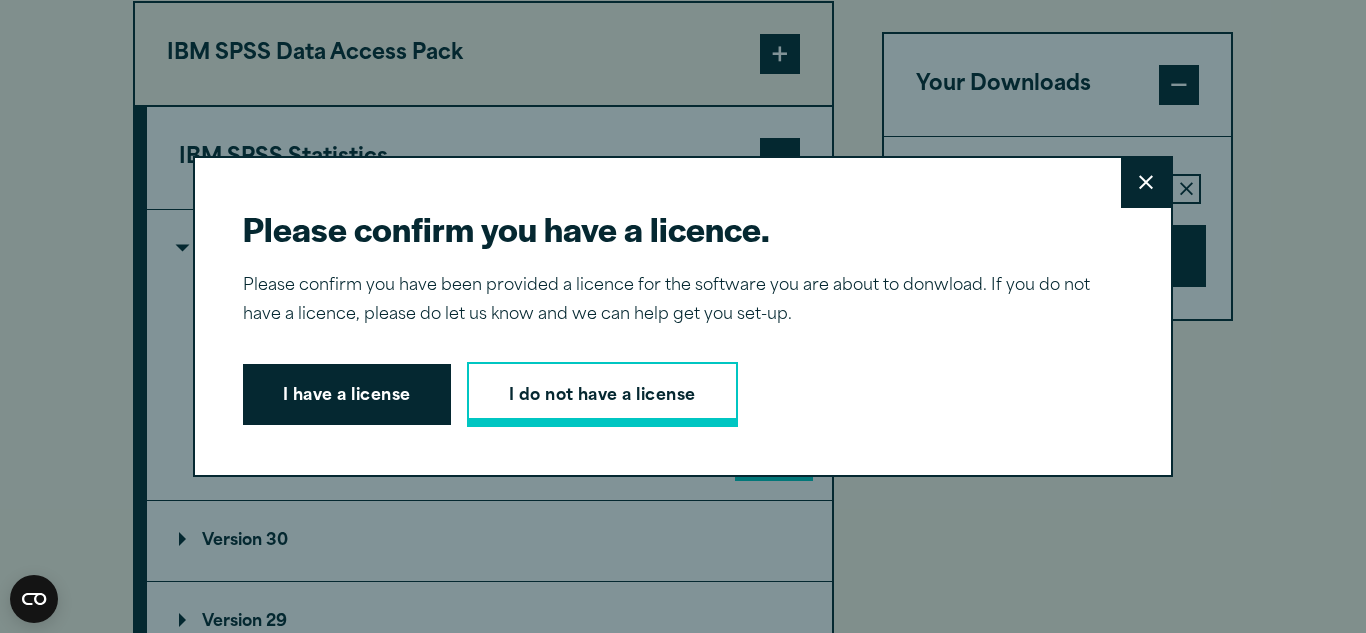click on "I do not have a license" at bounding box center (602, 395) 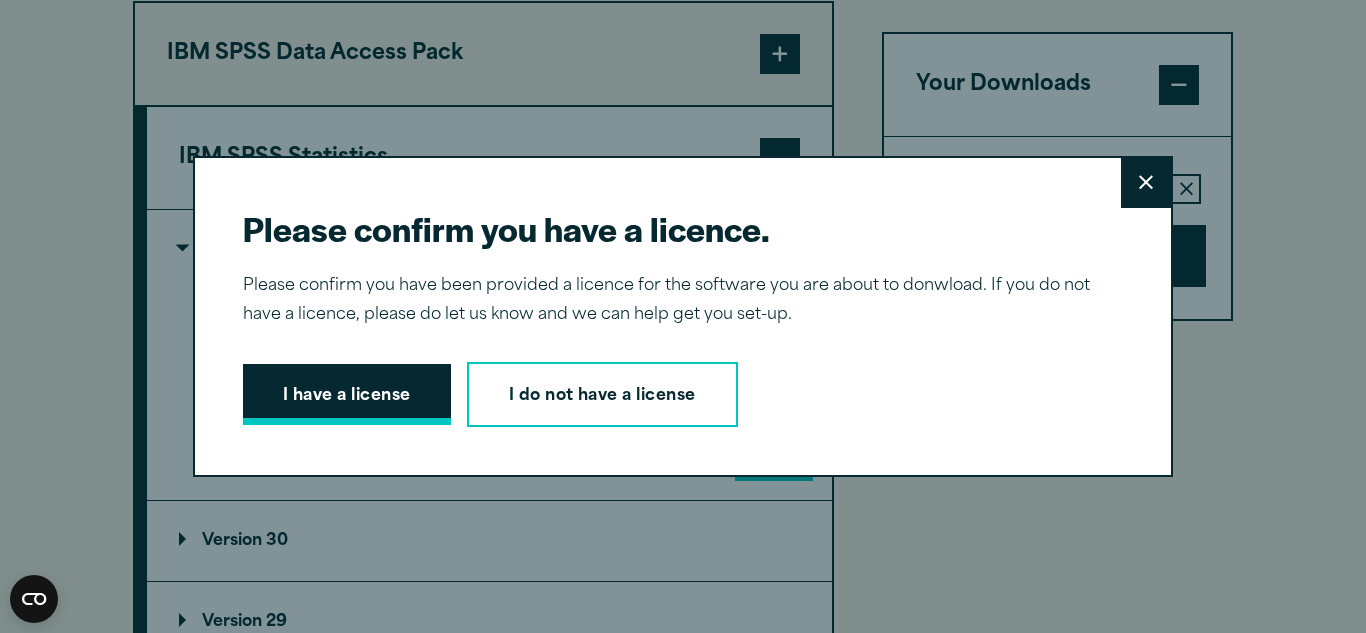 click on "I have a license" at bounding box center (347, 395) 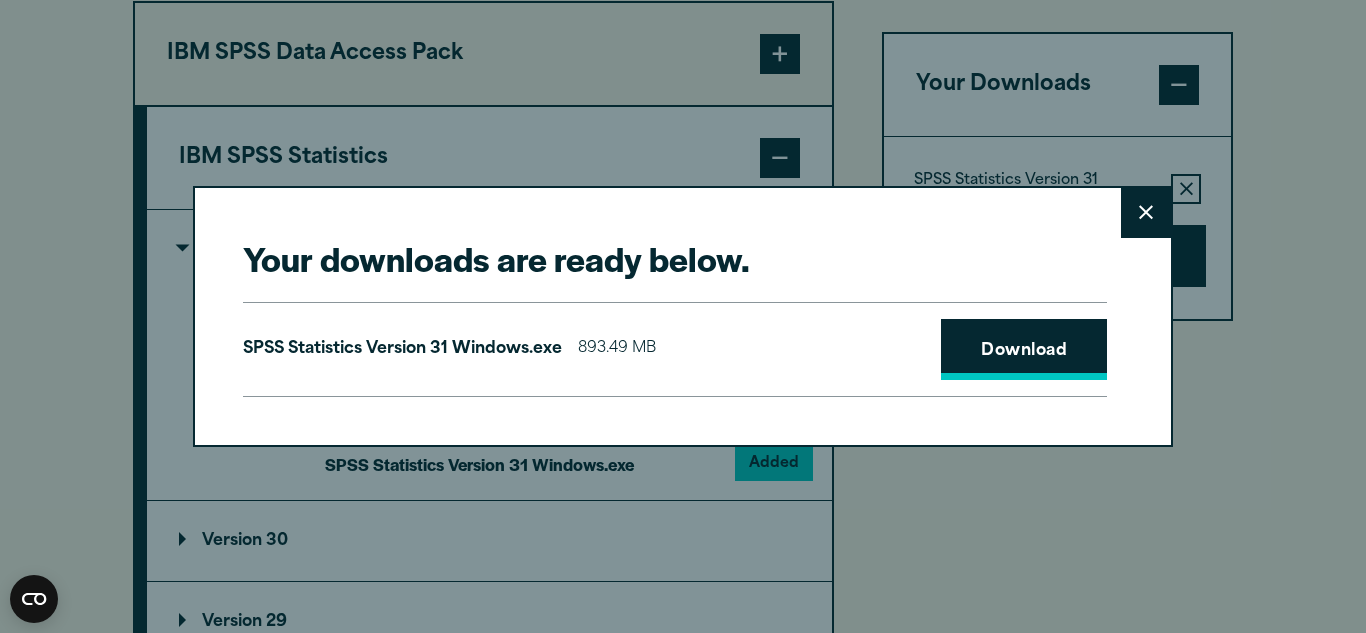 click on "Download" at bounding box center (1024, 350) 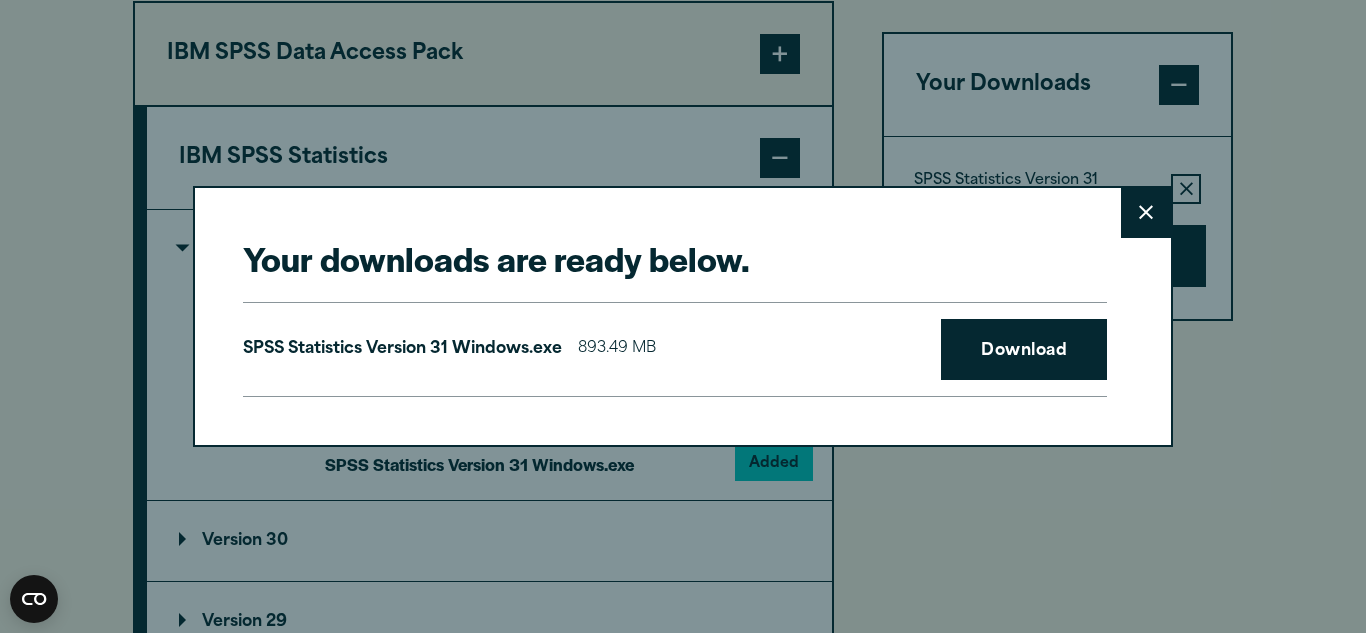 click on "Your downloads are ready below." at bounding box center [675, 258] 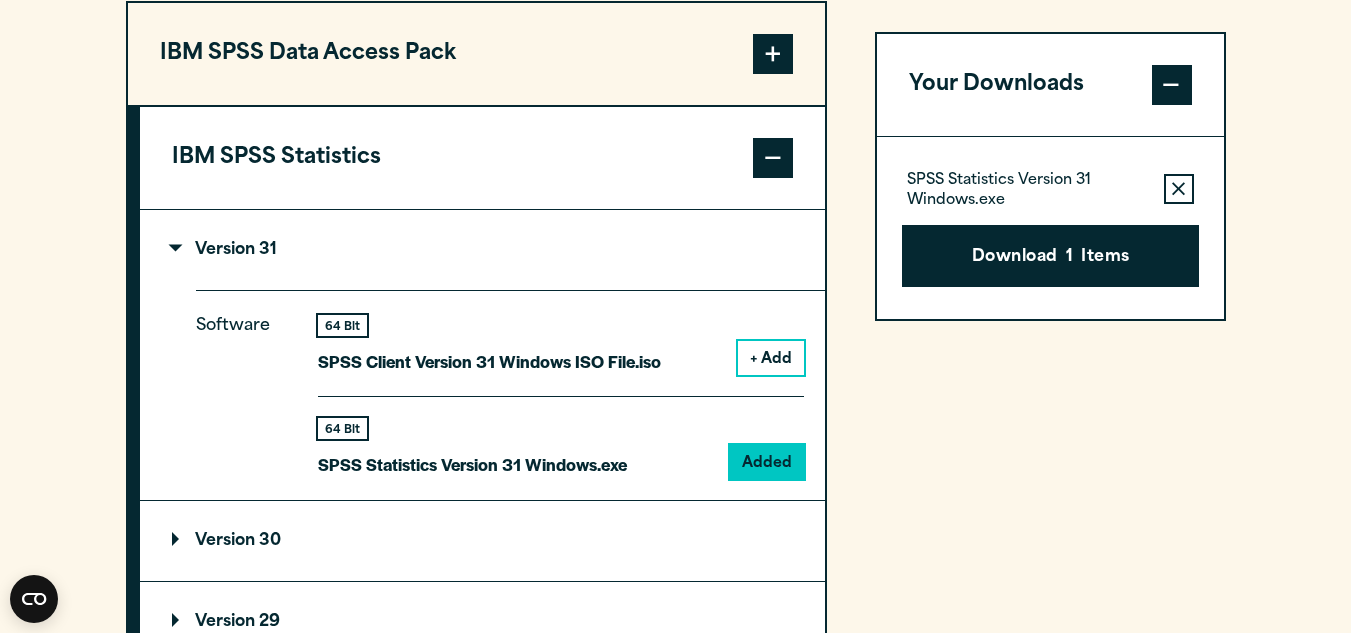 click on "Your downloads are ready below.
Close
SPSS Statistics Version 31 Windows.exe
893.49 MB
Download" at bounding box center (675, 316) 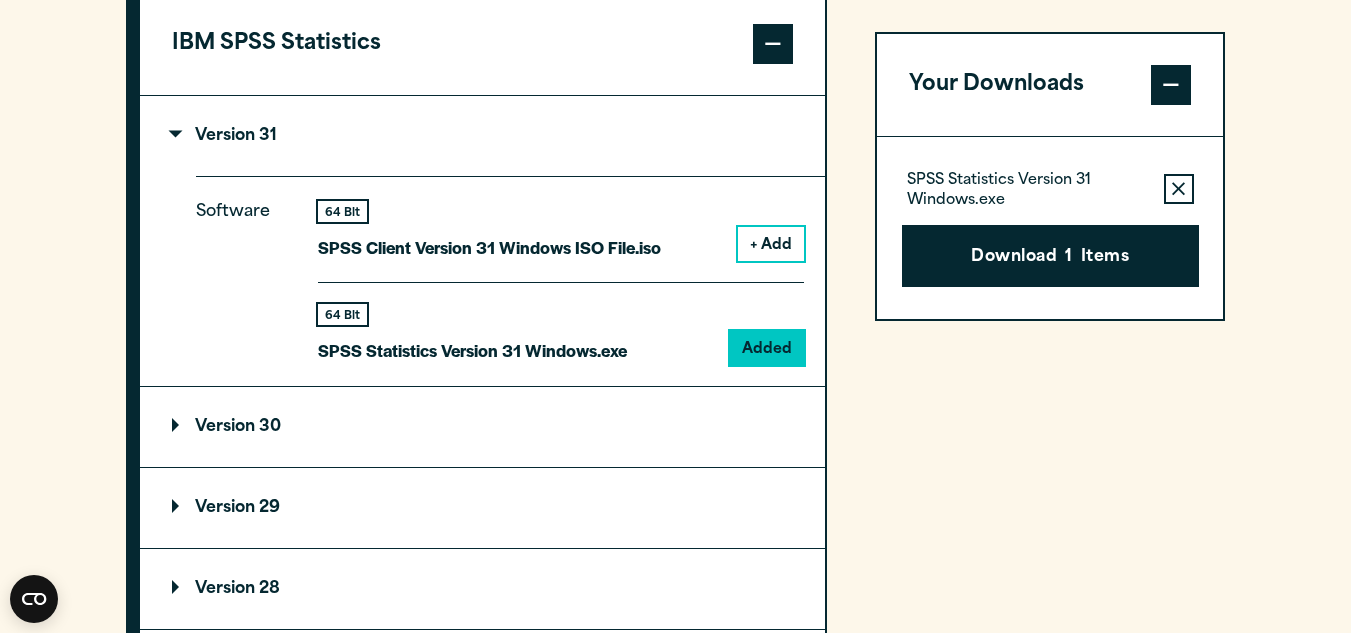 scroll, scrollTop: 1734, scrollLeft: 0, axis: vertical 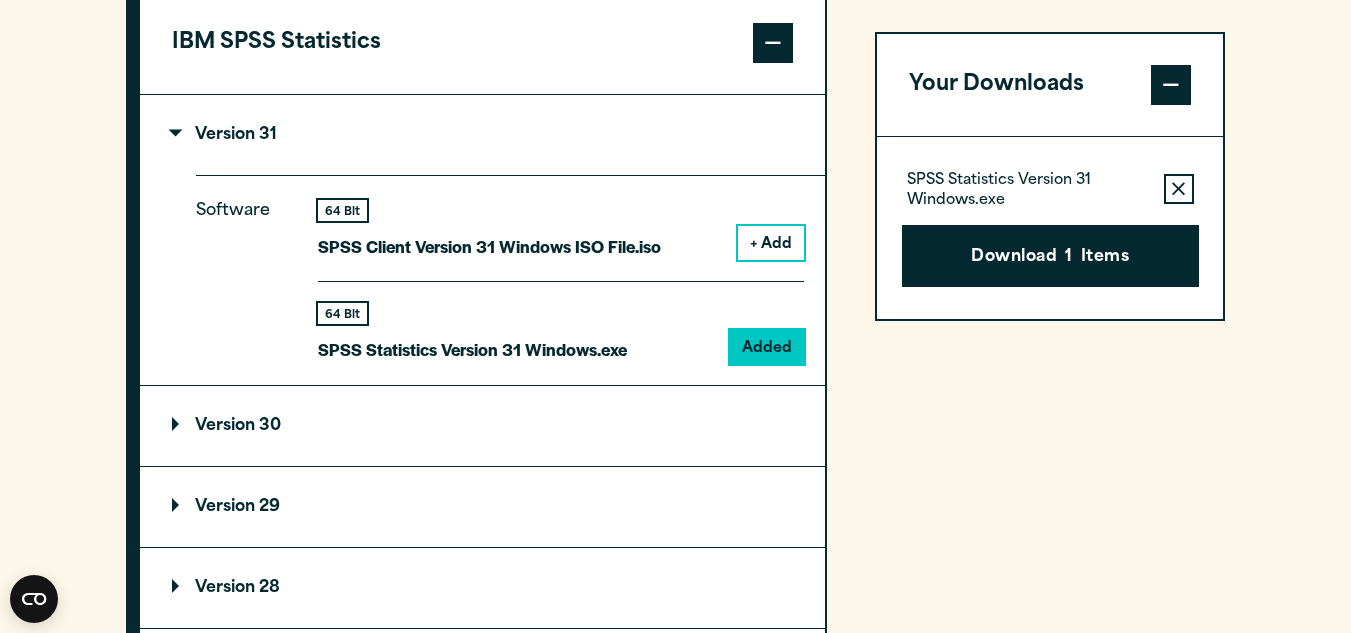 click on "Version 29" at bounding box center [482, 507] 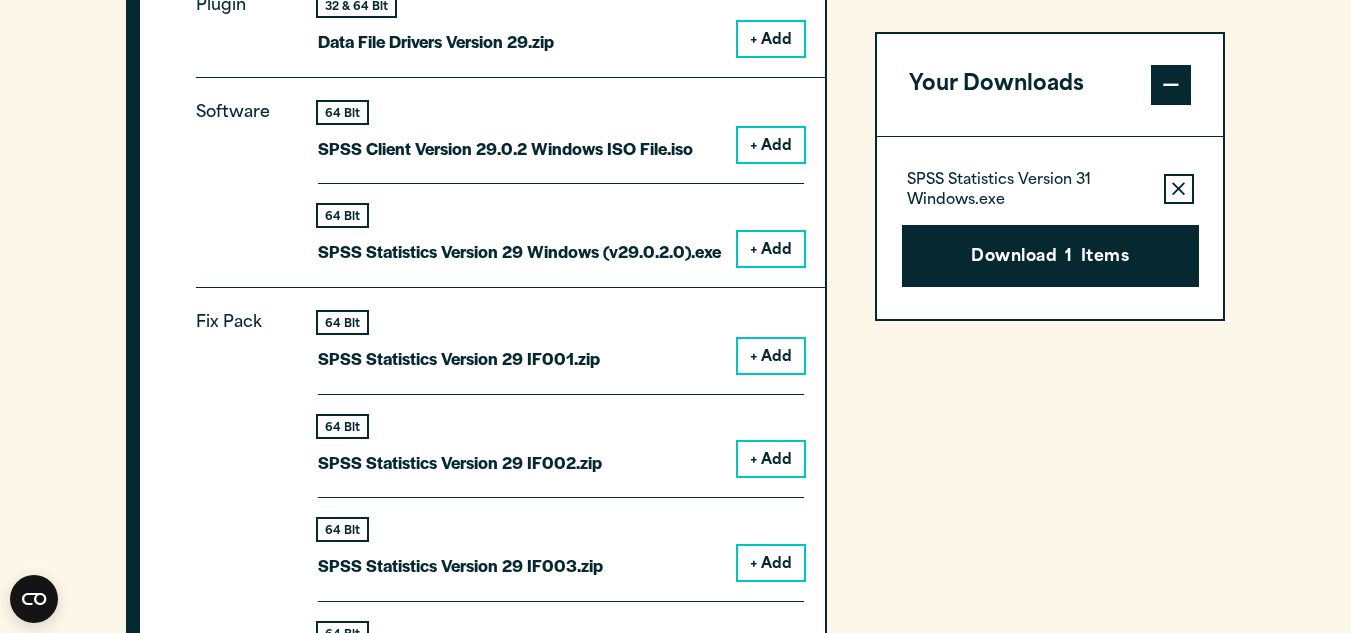 scroll, scrollTop: 2312, scrollLeft: 0, axis: vertical 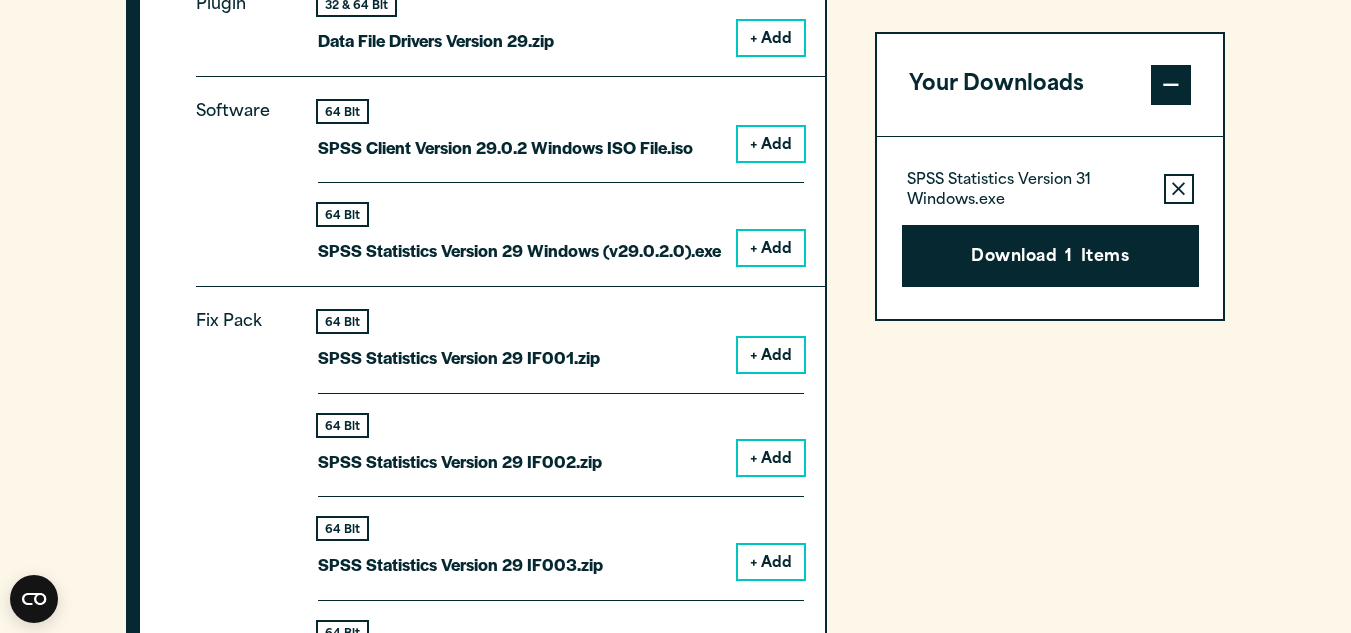click on "+ Add" at bounding box center [771, 248] 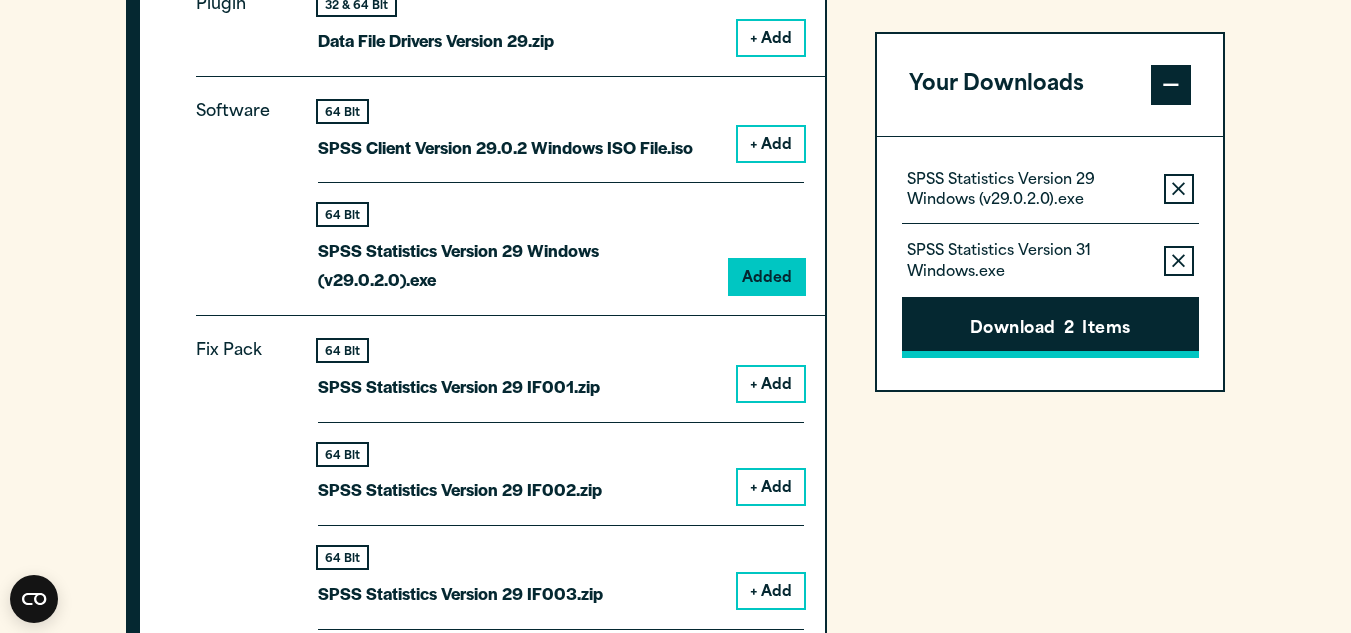 click on "Download  2  Items" at bounding box center (1050, 328) 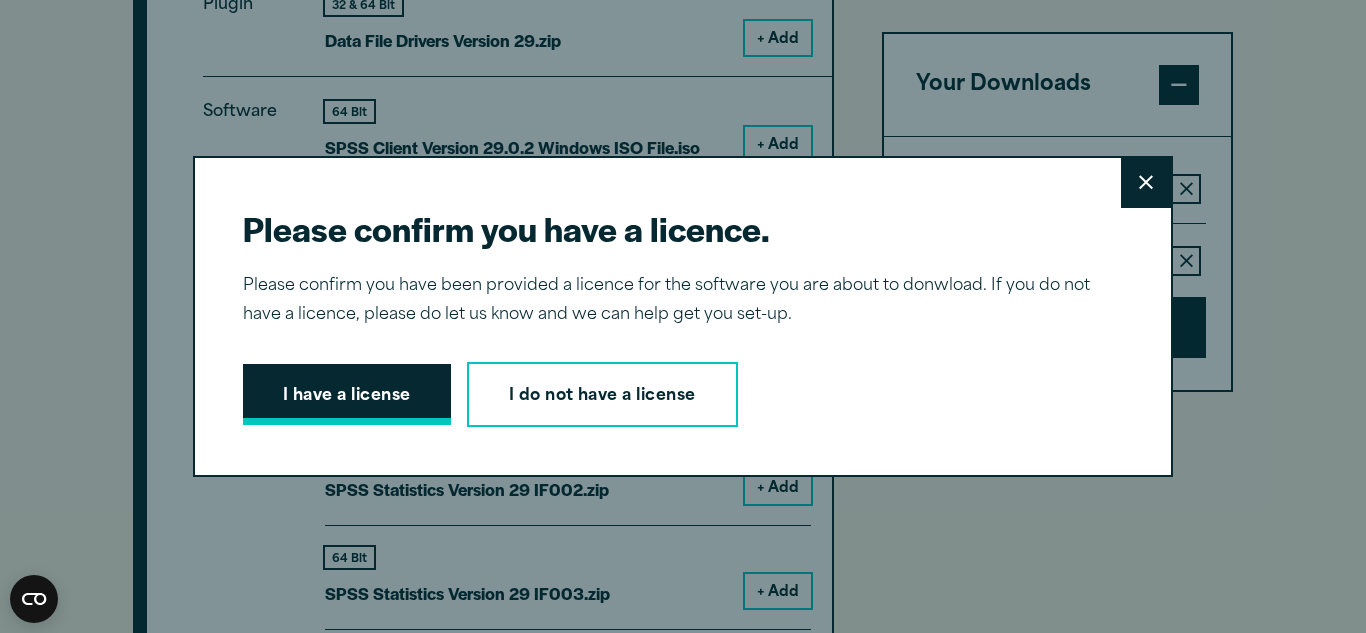 click on "I have a license" at bounding box center (347, 395) 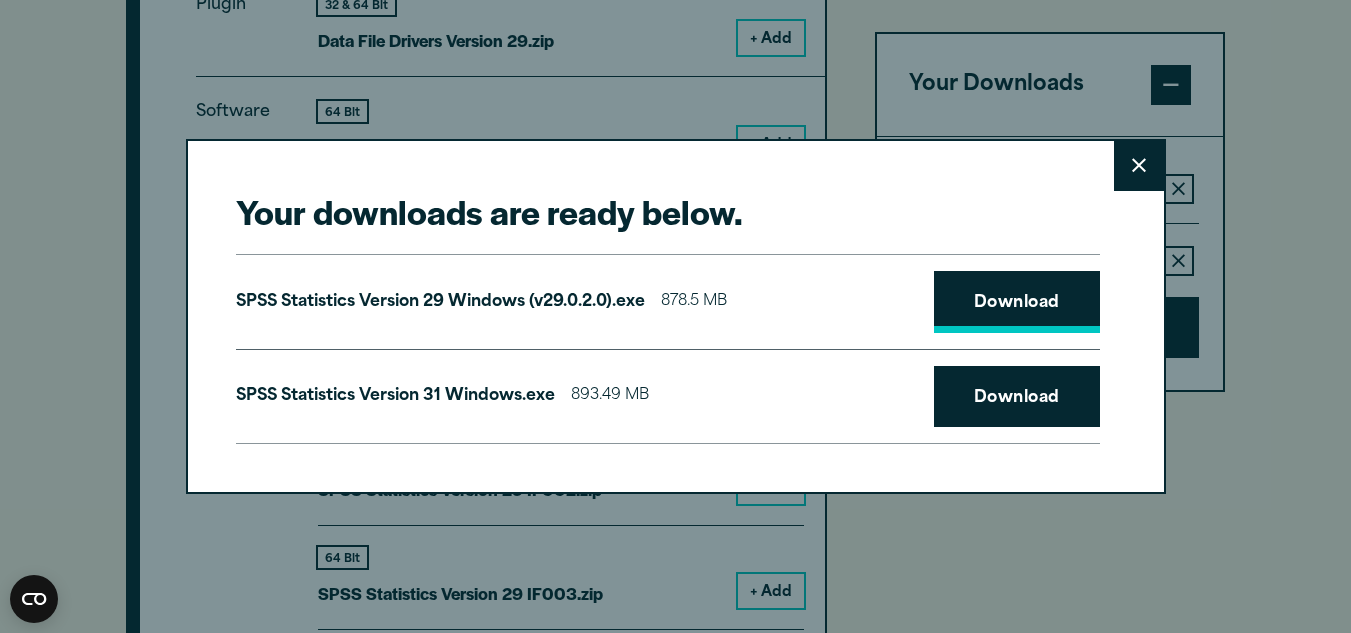 click on "Download" at bounding box center (1017, 302) 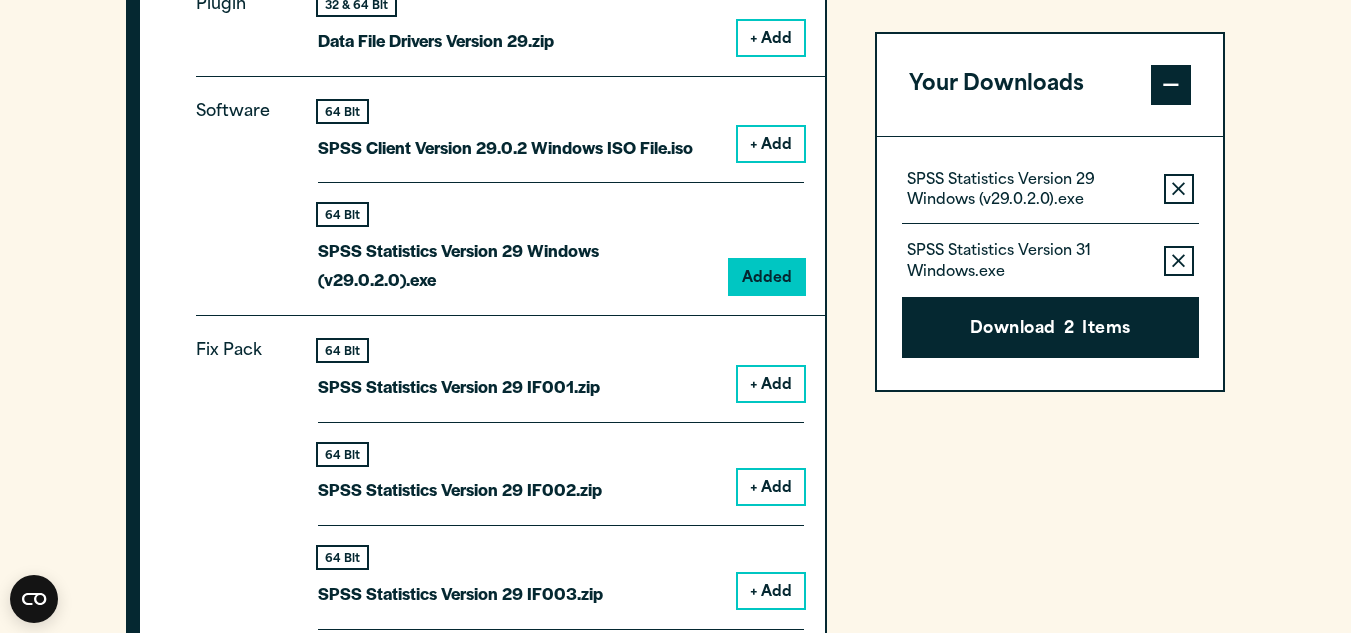 click on "Your downloads are ready below.
Close
SPSS Statistics Version 29 Windows (v29.0.2.0).exe
878.5 MB
Download
SPSS Statistics Version 31 Windows.exe
893.49 MB
Download" at bounding box center [675, 316] 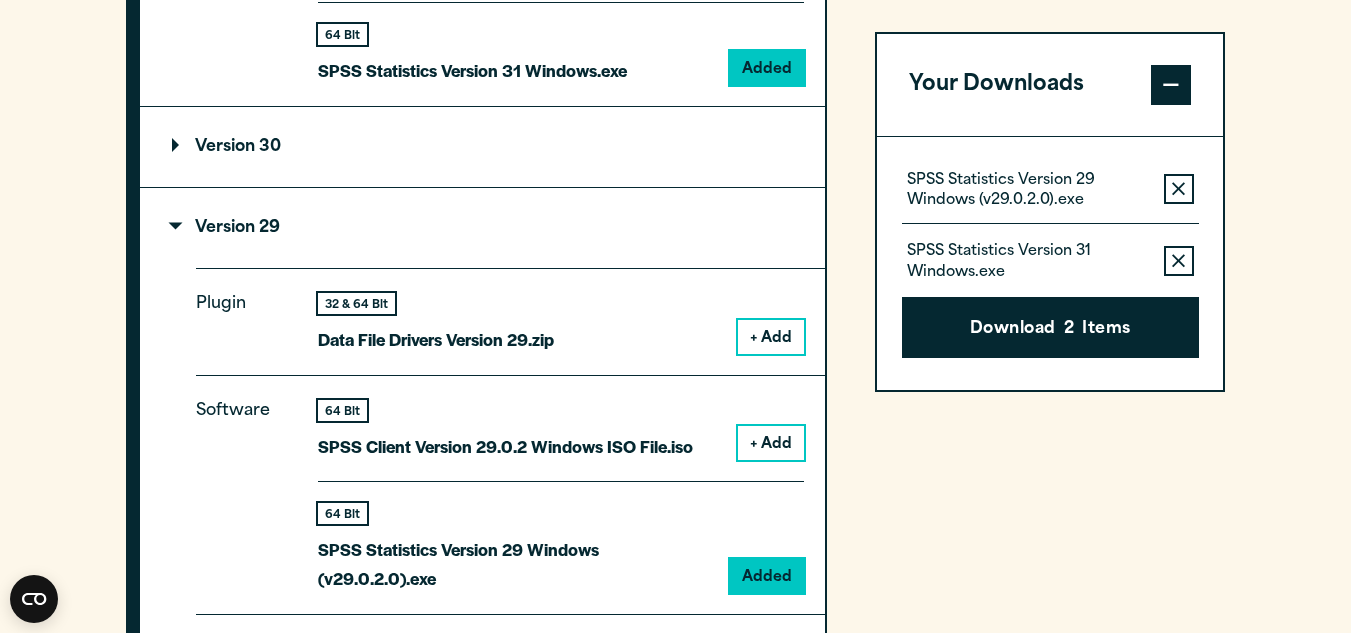 scroll, scrollTop: 1891, scrollLeft: 0, axis: vertical 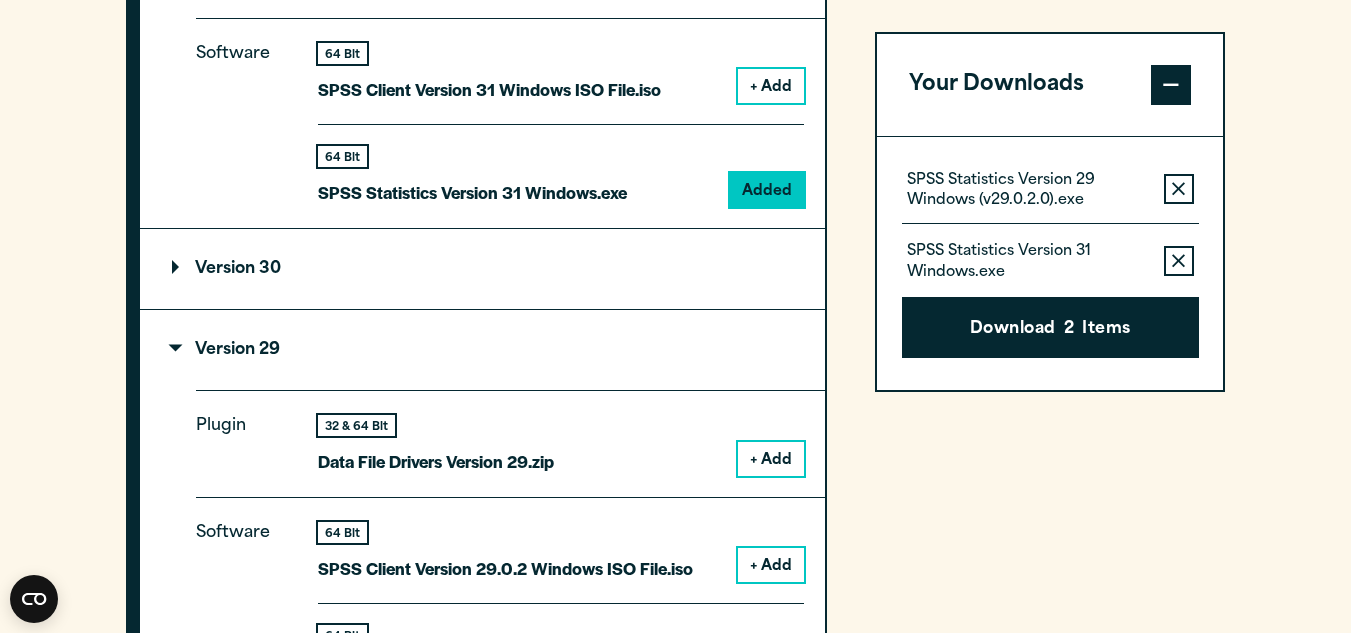 click on "Version 29" at bounding box center (482, 350) 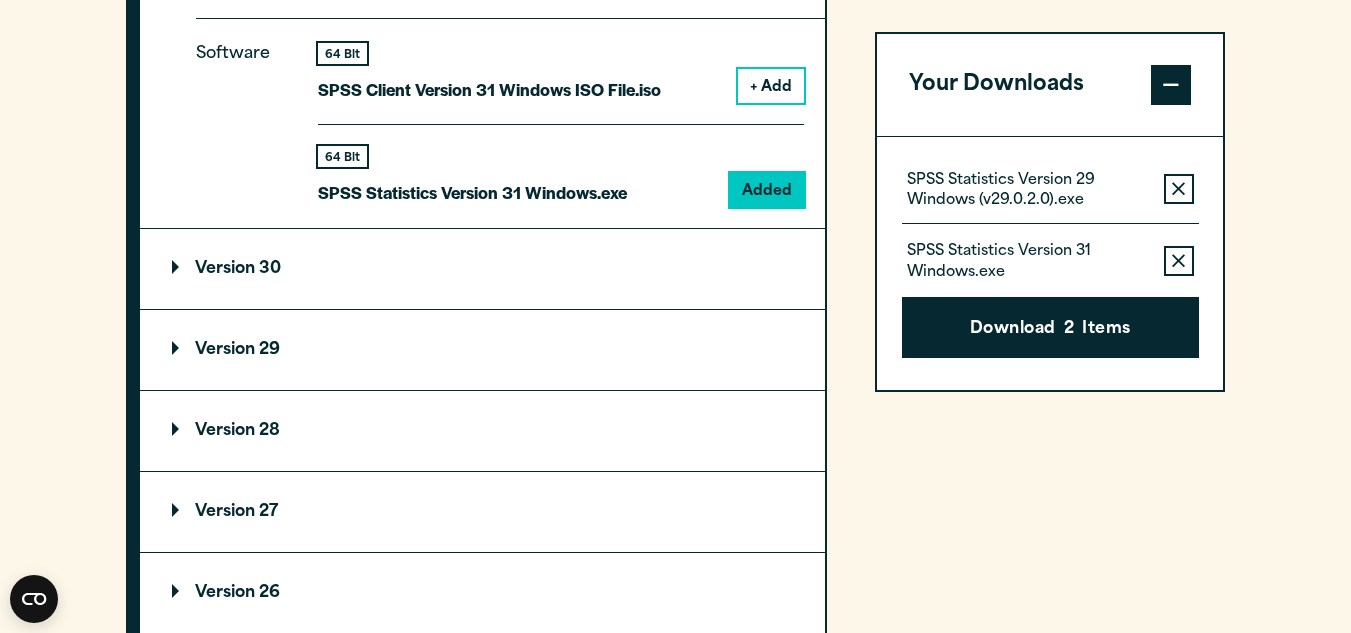 click on "Version 30" at bounding box center (482, 269) 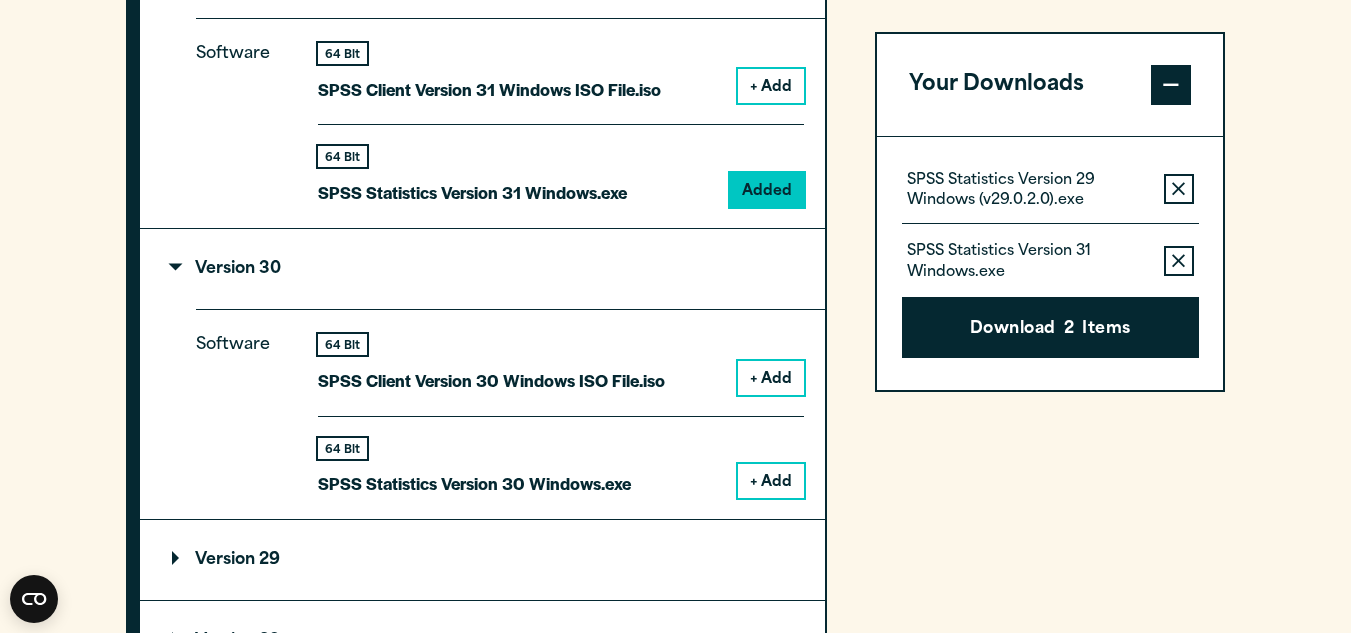 click on "+ Add" at bounding box center (771, 481) 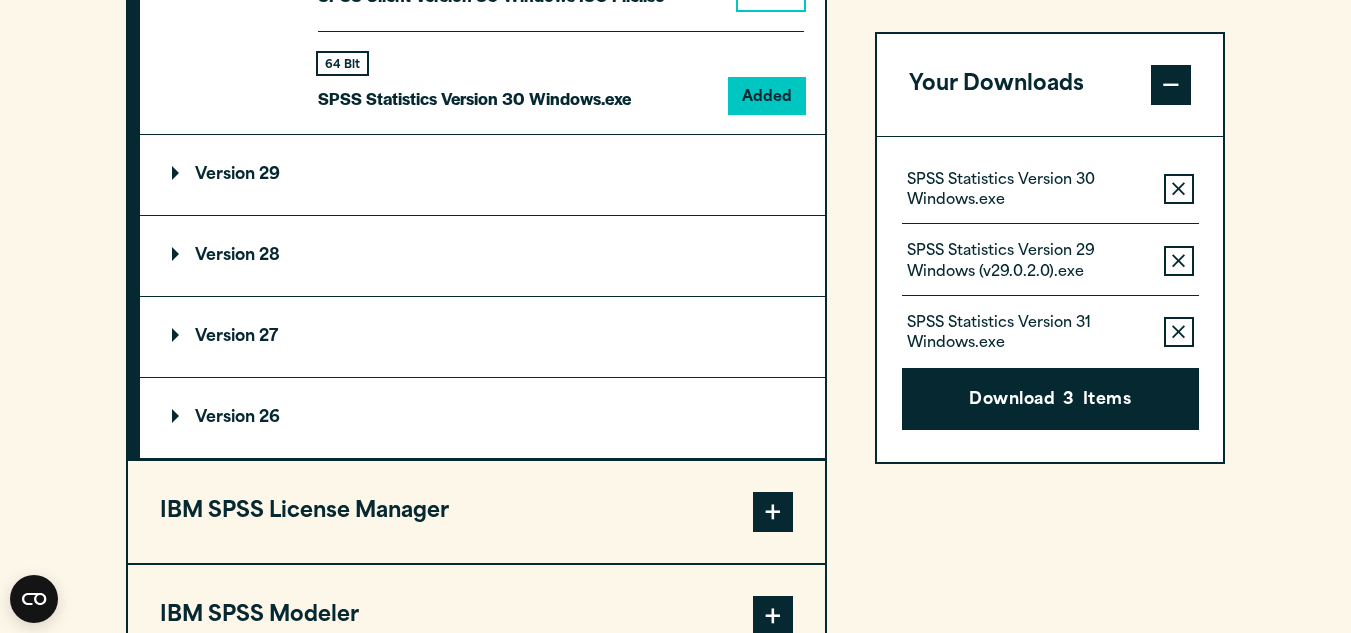 scroll, scrollTop: 2222, scrollLeft: 0, axis: vertical 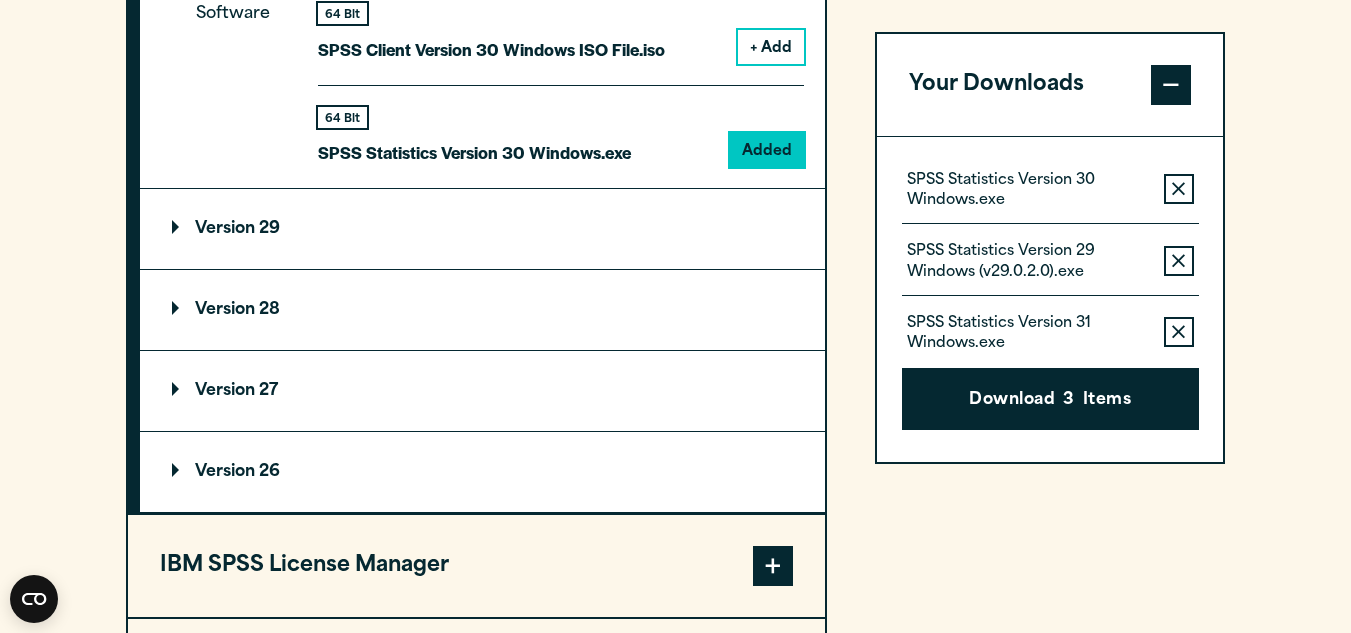 click on "Version 28" at bounding box center (482, 310) 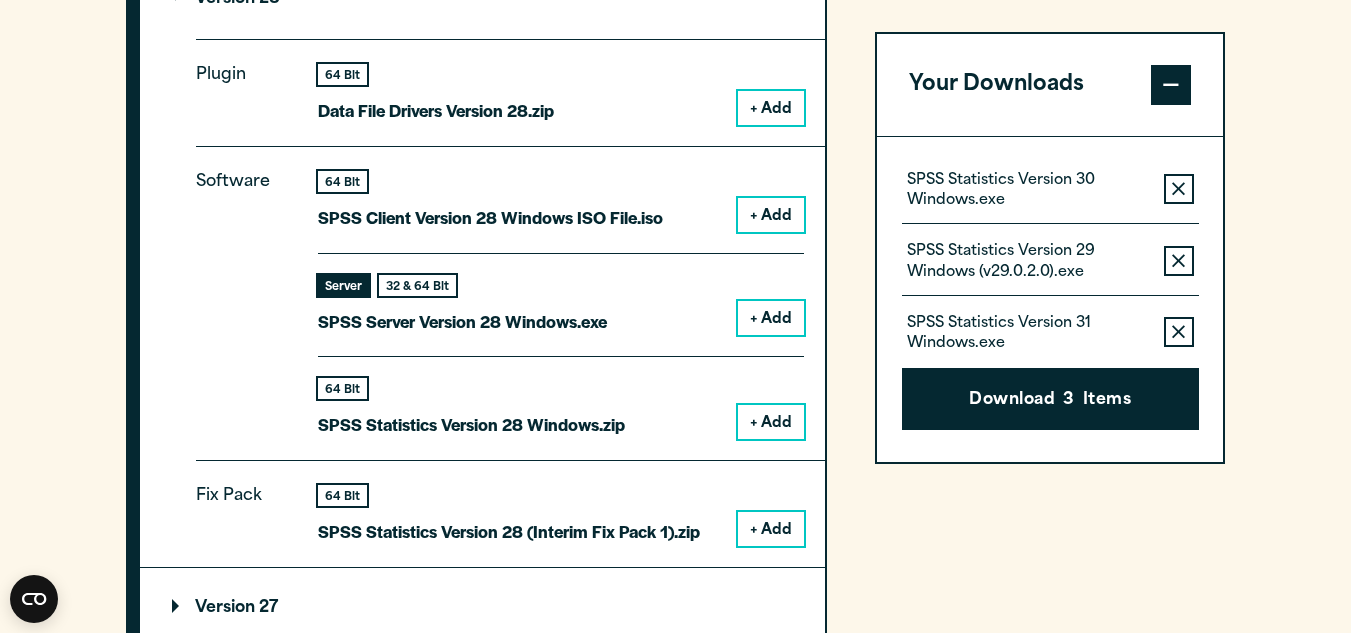 scroll, scrollTop: 2547, scrollLeft: 0, axis: vertical 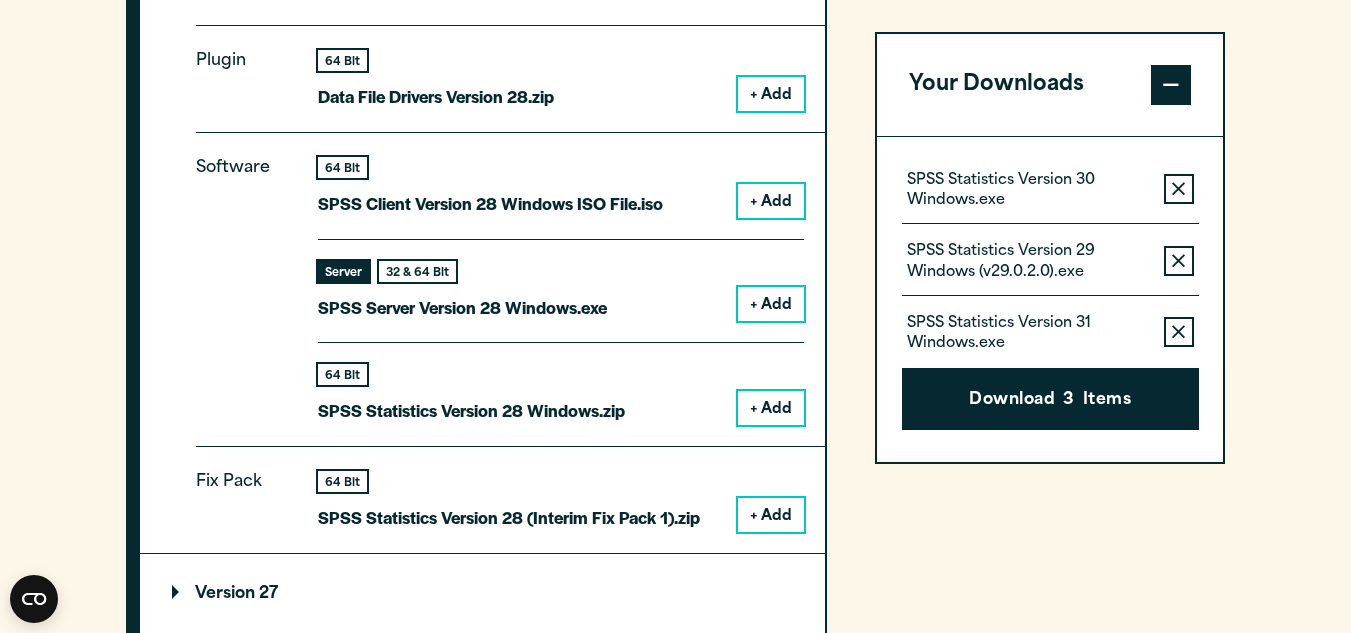 click on "+ Add" at bounding box center (771, 304) 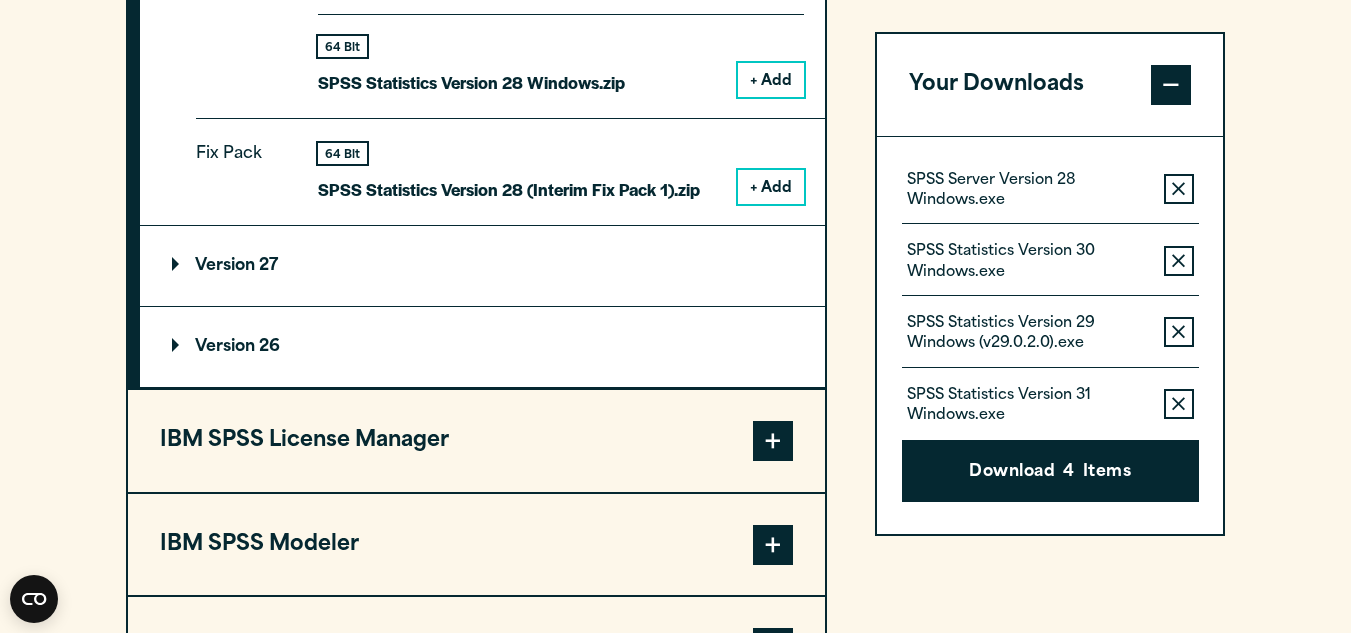 scroll, scrollTop: 2876, scrollLeft: 0, axis: vertical 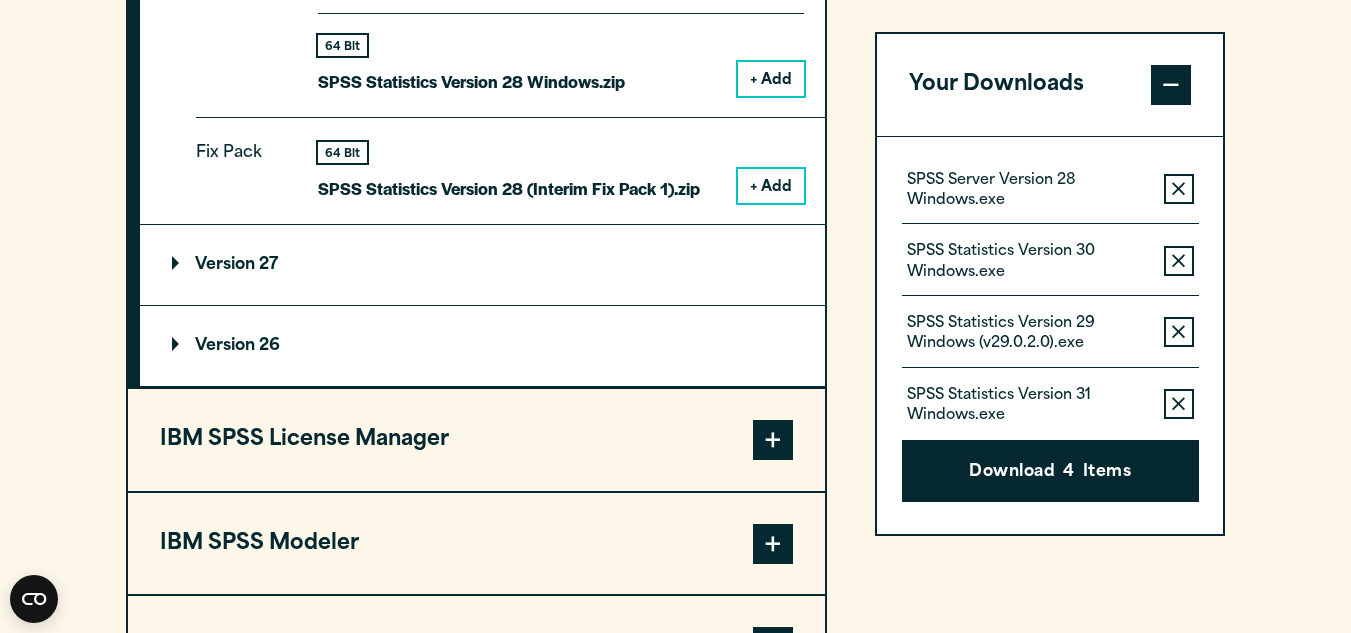 click on "Version 27" at bounding box center [482, 265] 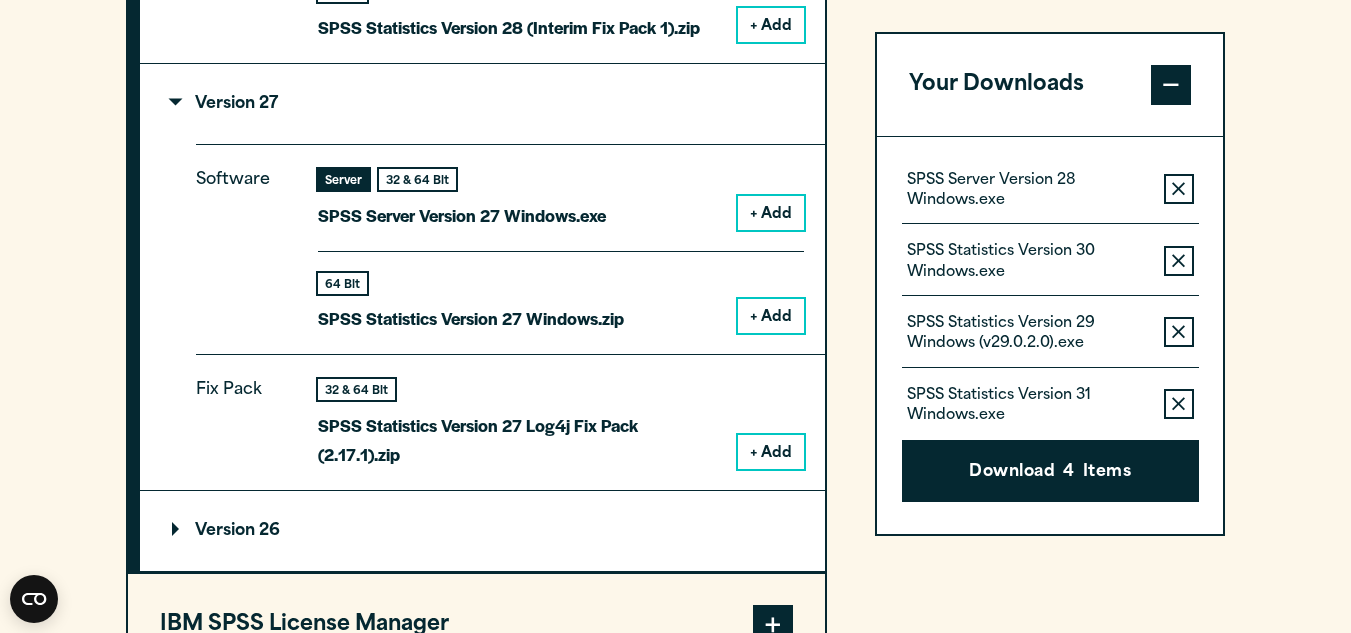 scroll, scrollTop: 3040, scrollLeft: 0, axis: vertical 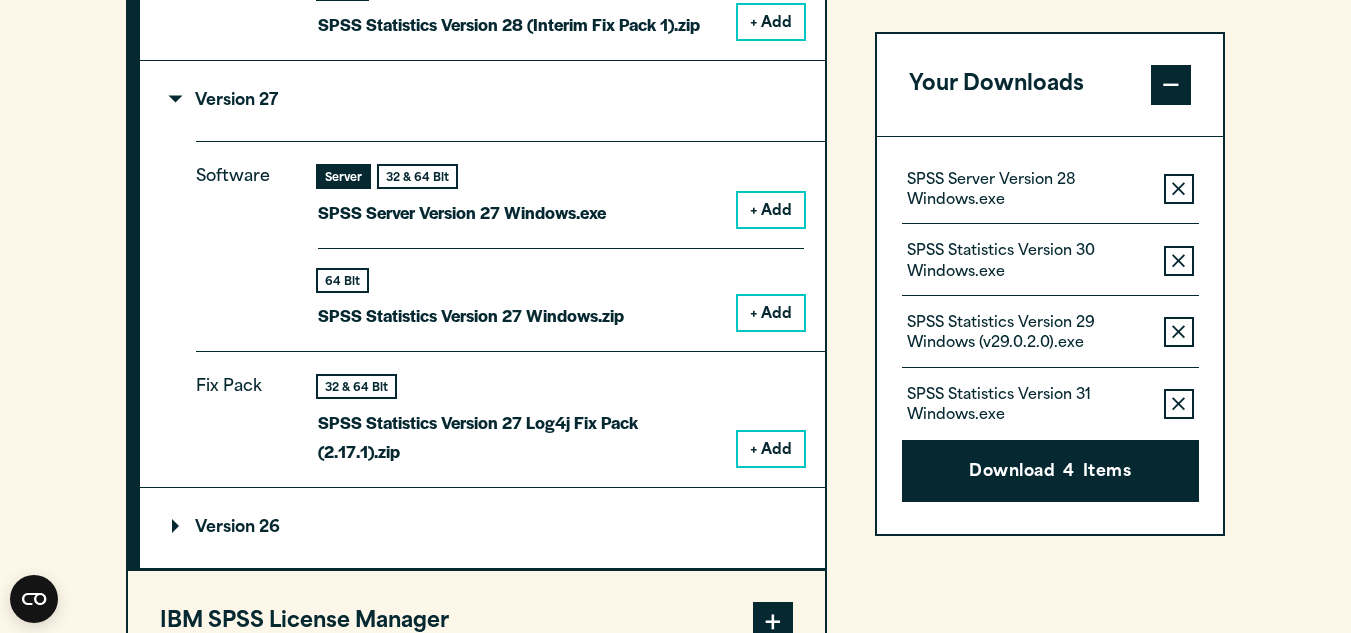 click on "+ Add" at bounding box center [771, 210] 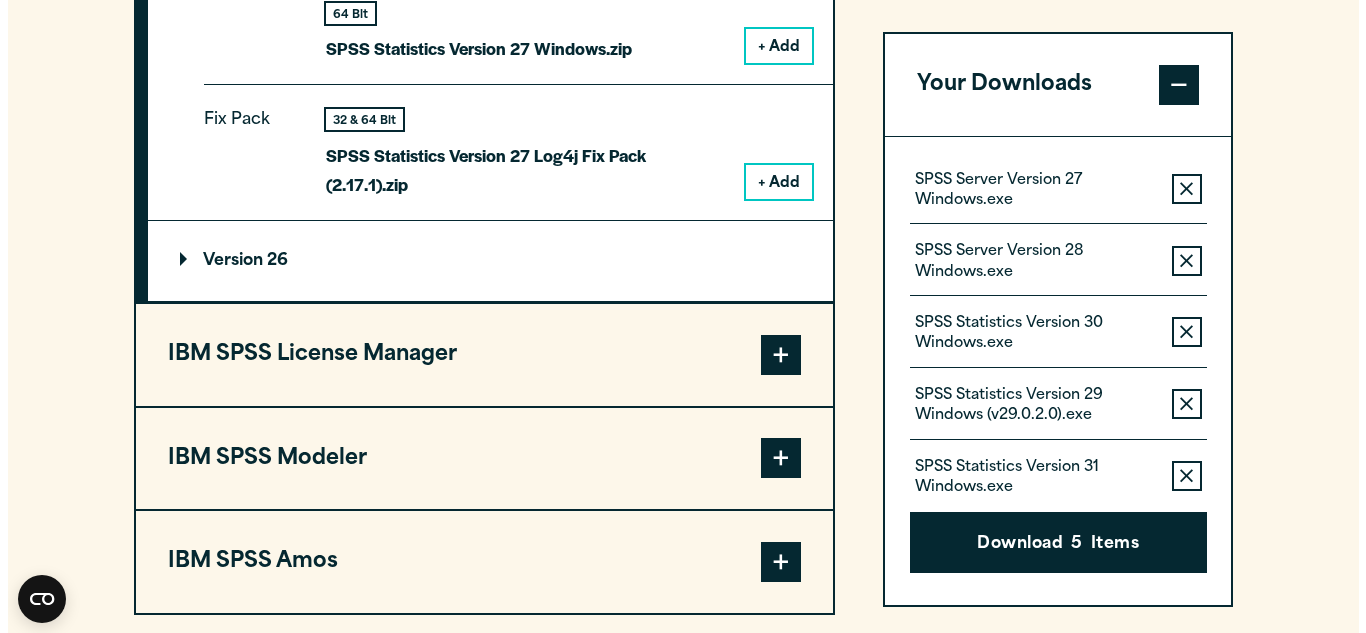 scroll, scrollTop: 3312, scrollLeft: 0, axis: vertical 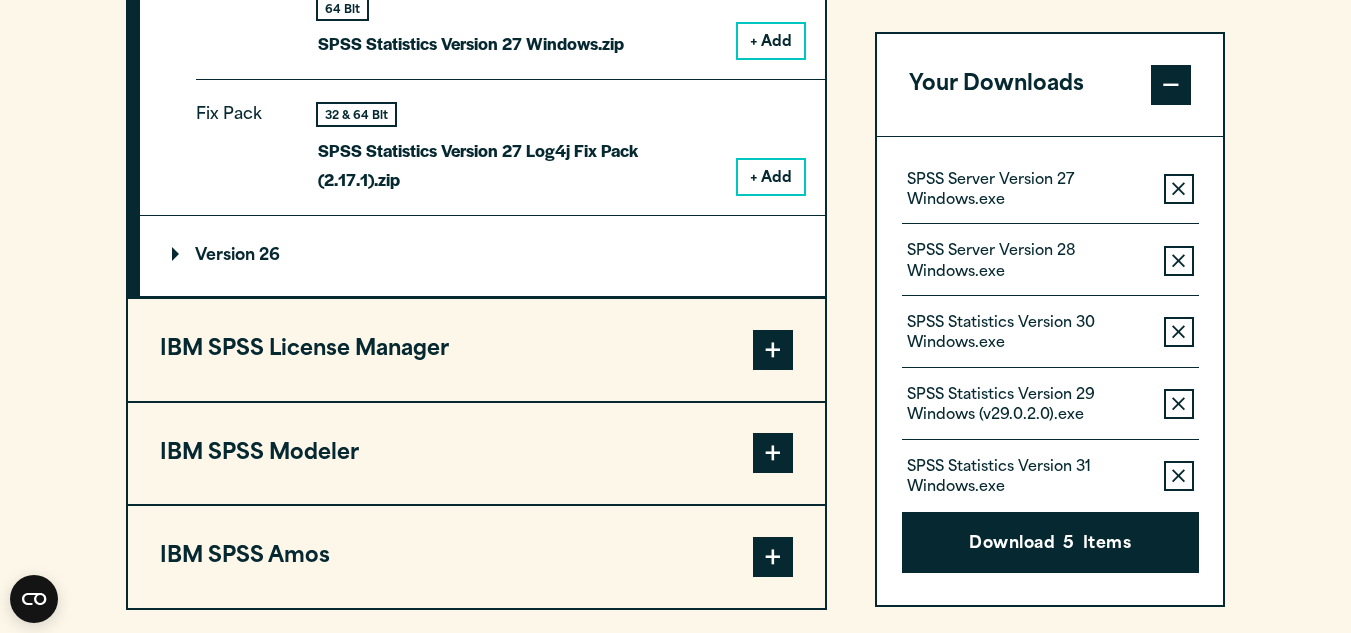 click on "Version 26" at bounding box center [482, 256] 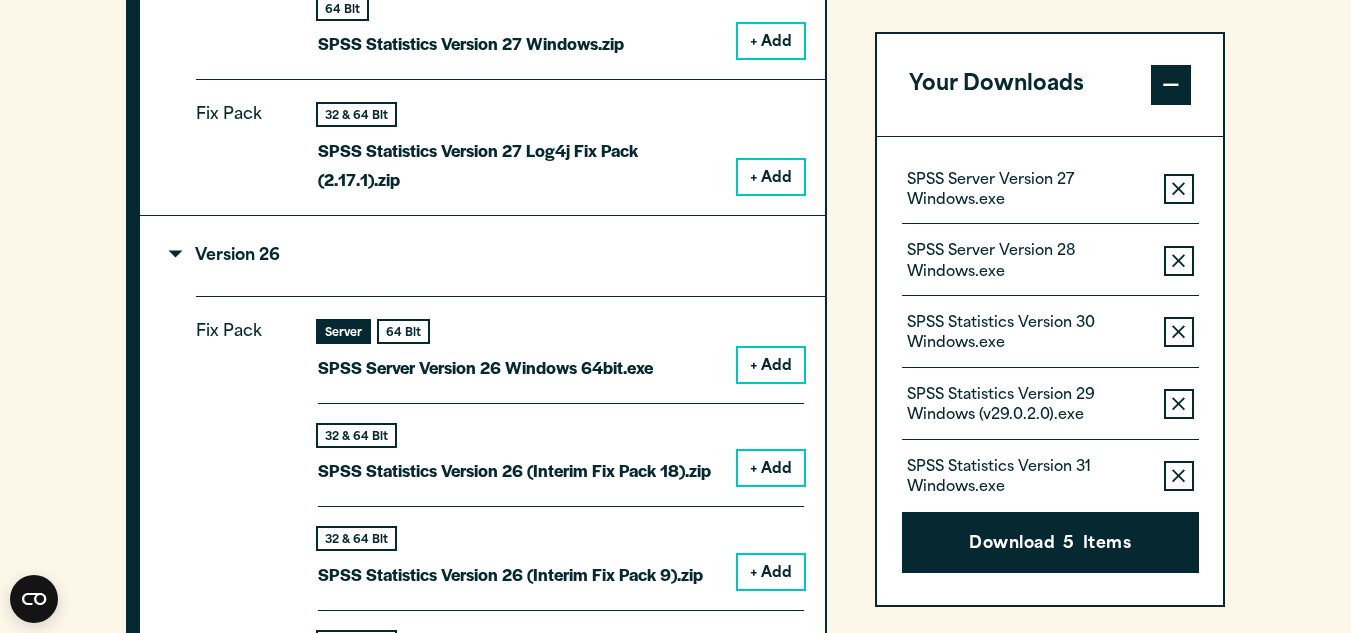 click on "+ Add" at bounding box center [771, 365] 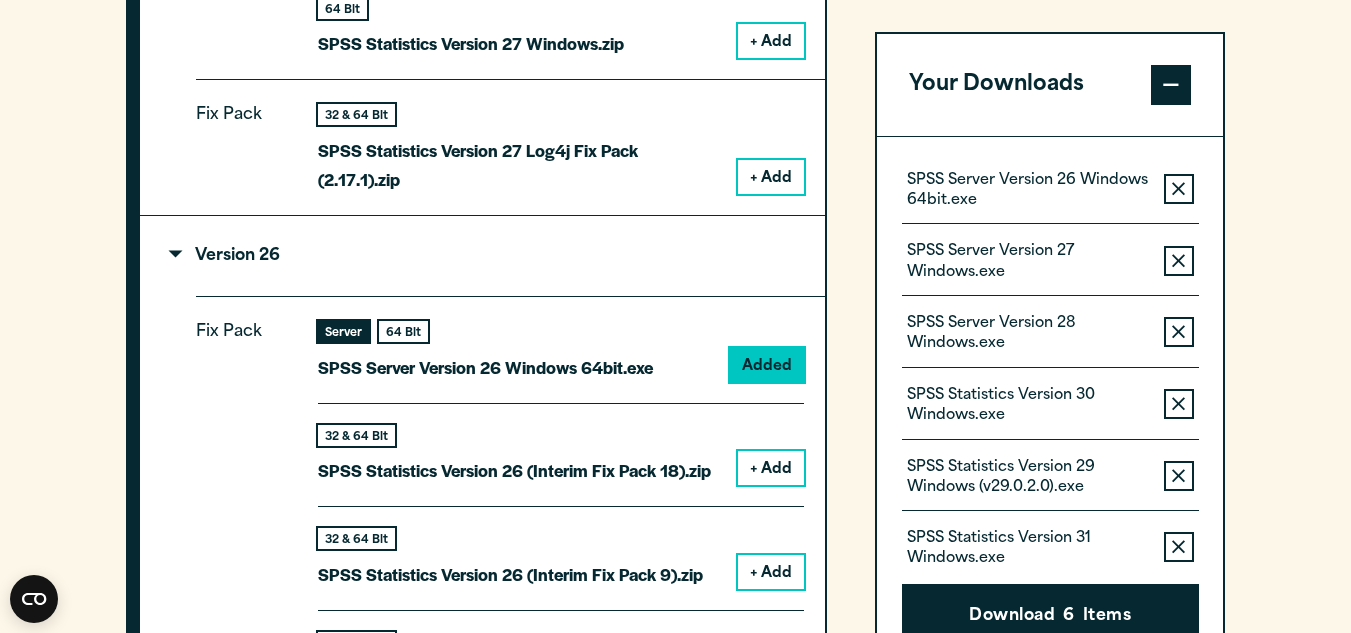 click on "Download  6  Items" at bounding box center [1050, 615] 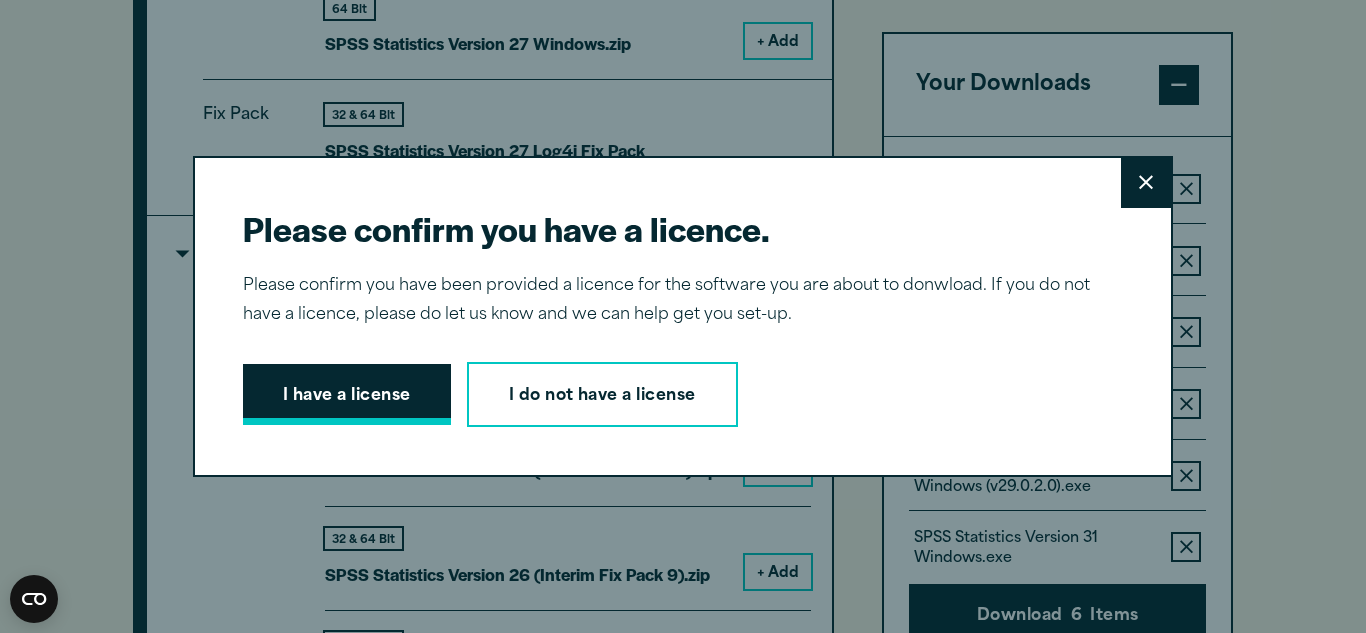 click on "I have a license" at bounding box center [347, 395] 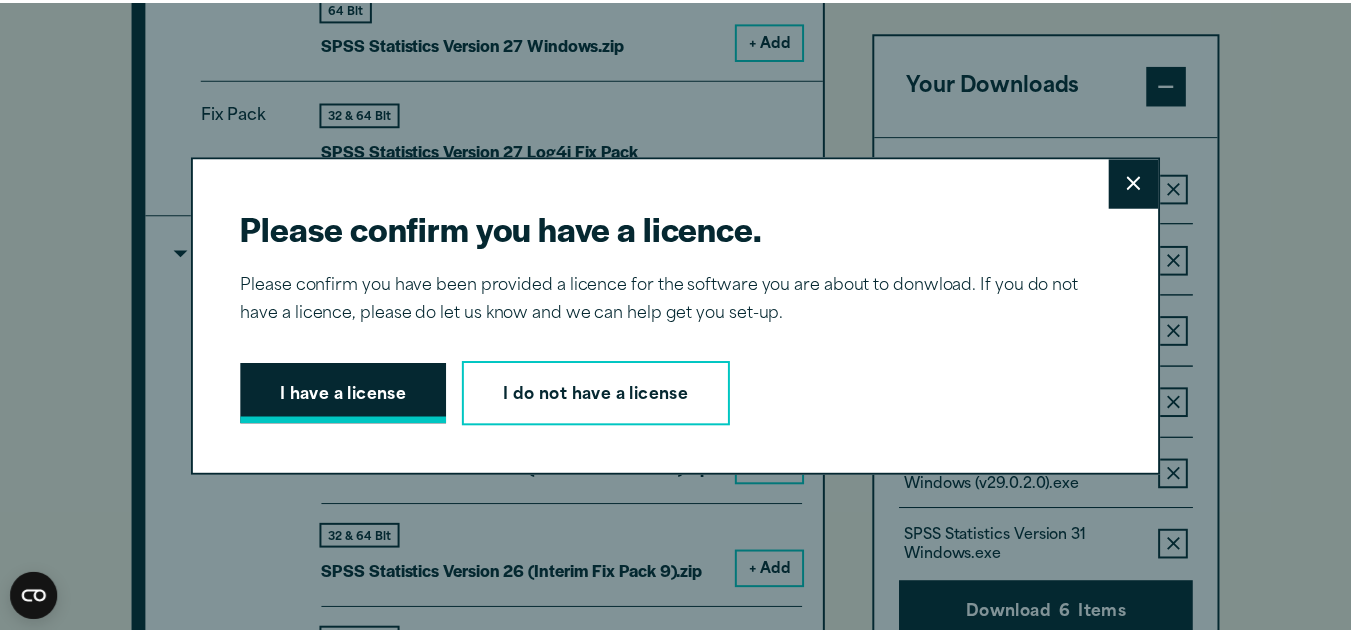 scroll, scrollTop: 3324, scrollLeft: 0, axis: vertical 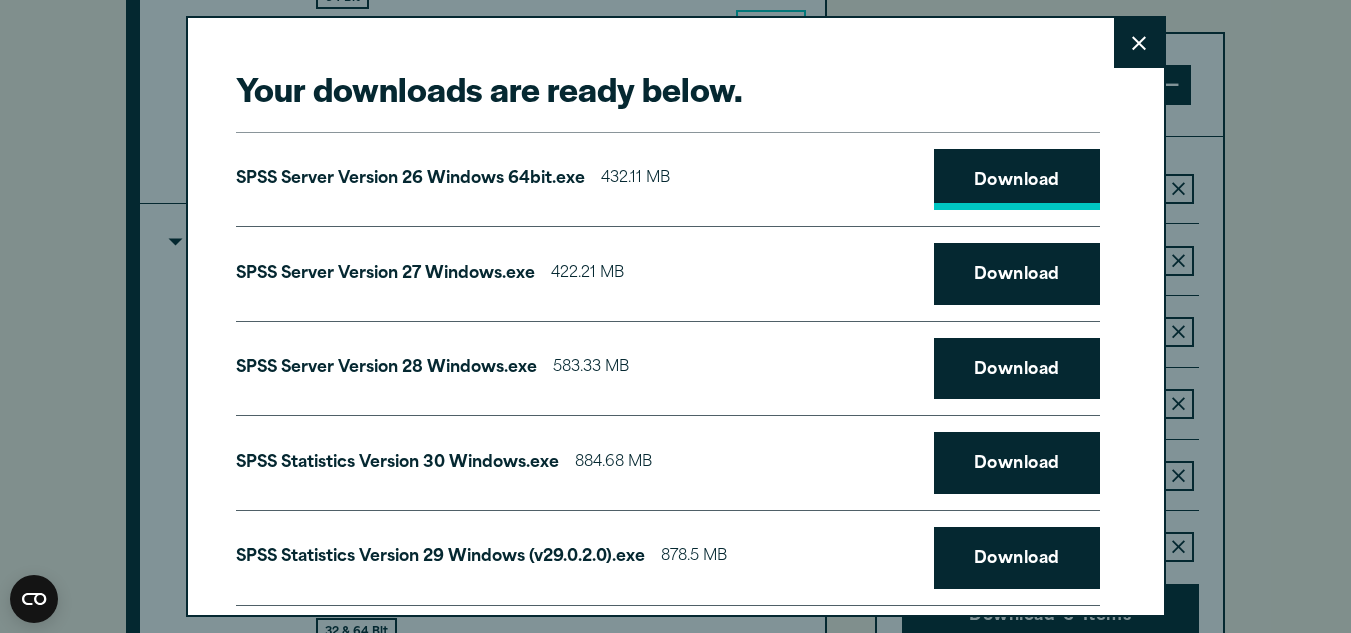 click on "Download" at bounding box center (1017, 180) 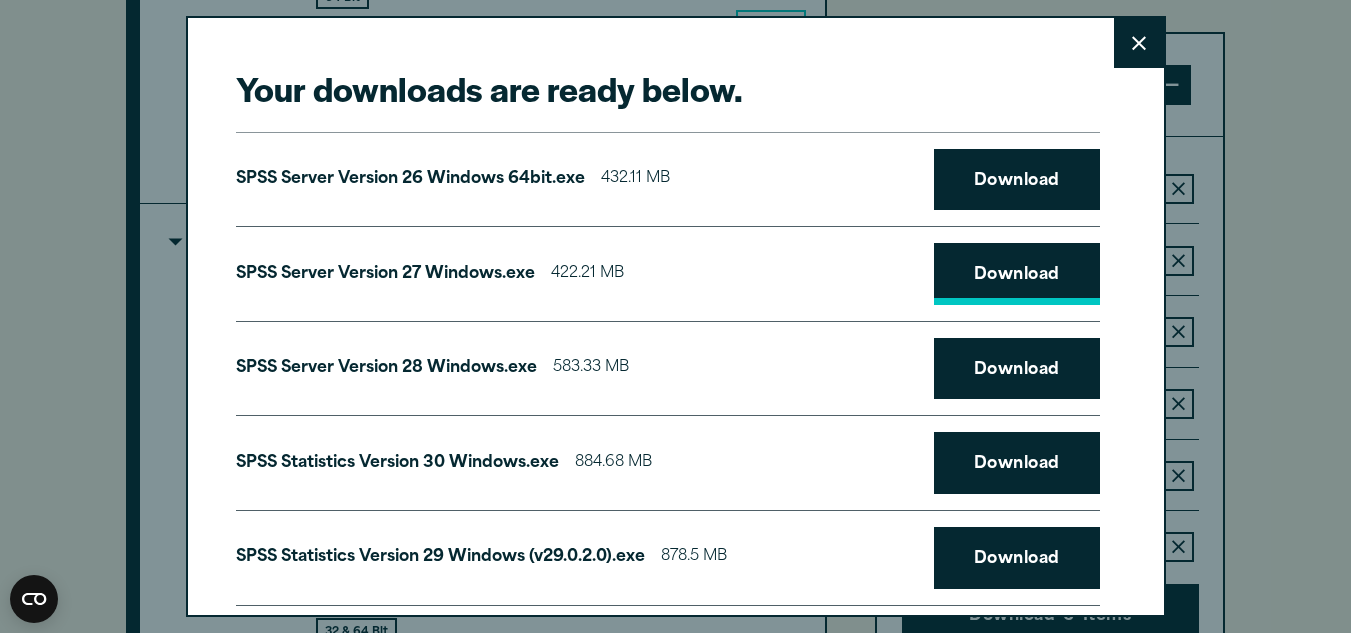 click on "Download" at bounding box center (1017, 274) 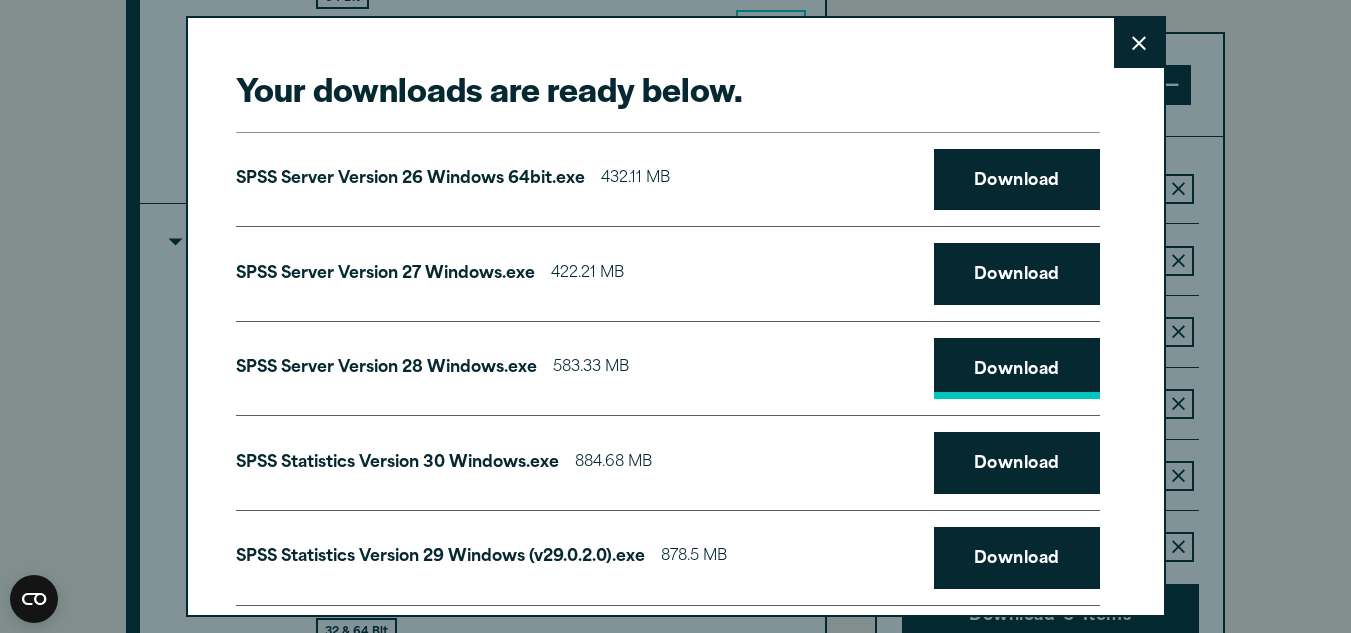 click on "Download" at bounding box center (1017, 369) 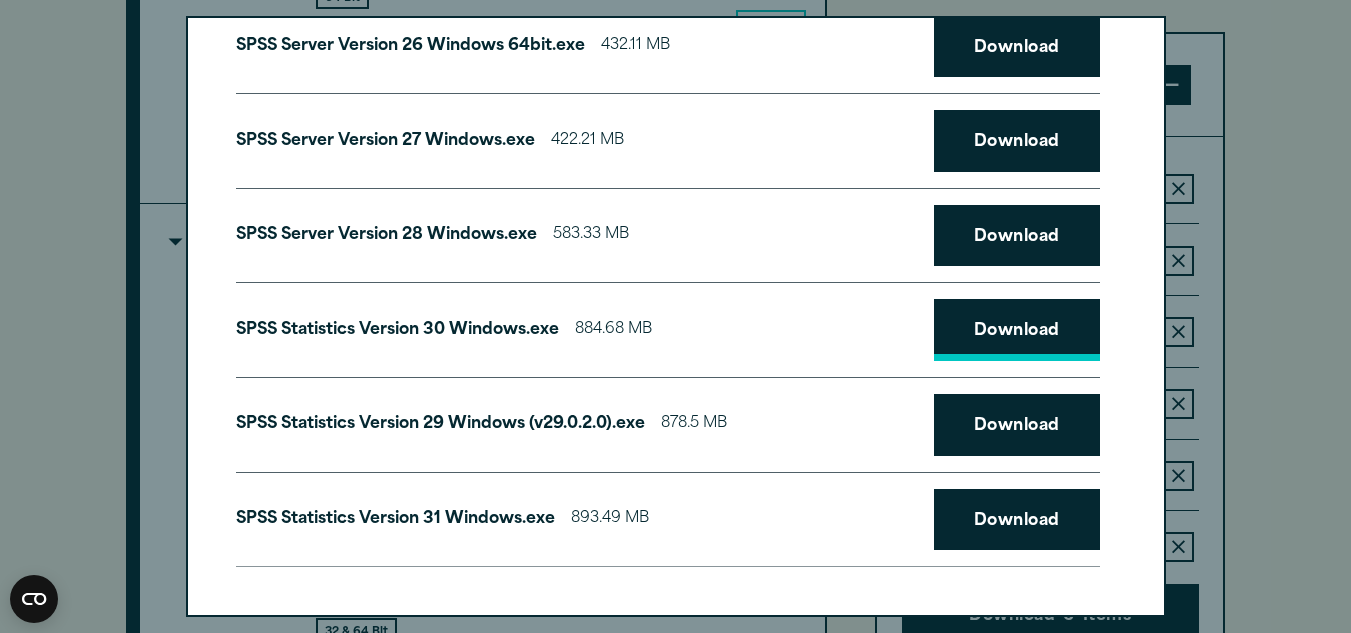 click on "Download" at bounding box center [1017, 330] 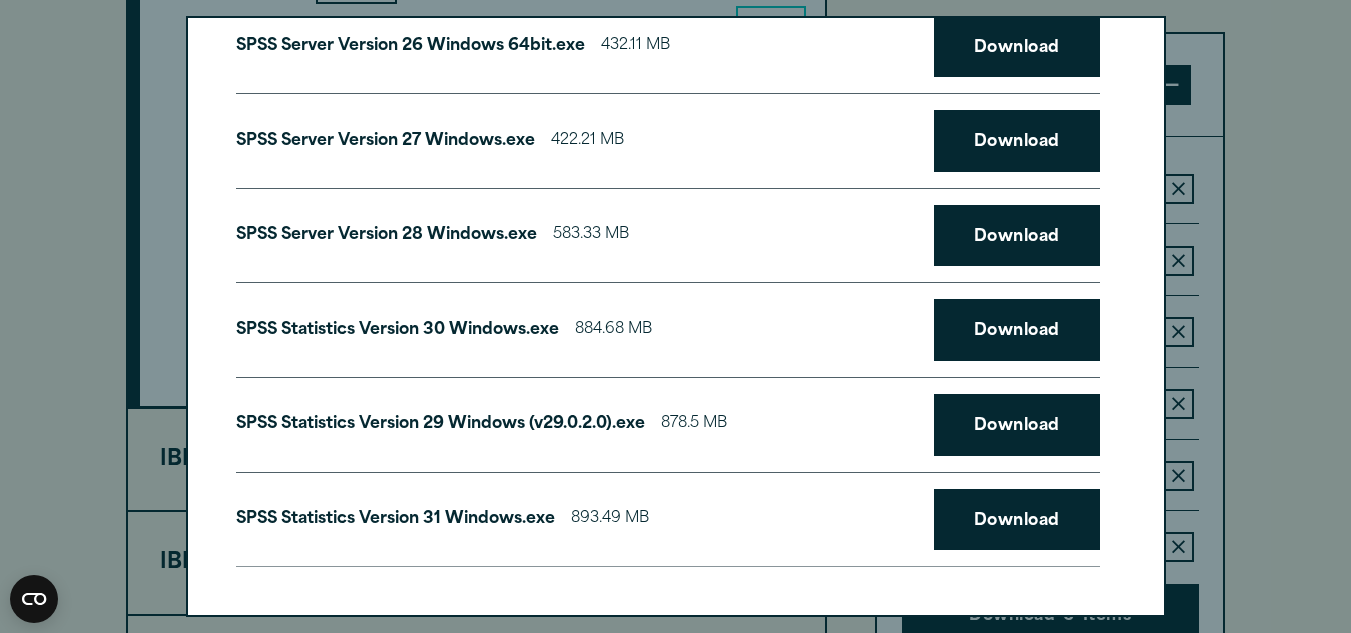 scroll, scrollTop: 3868, scrollLeft: 0, axis: vertical 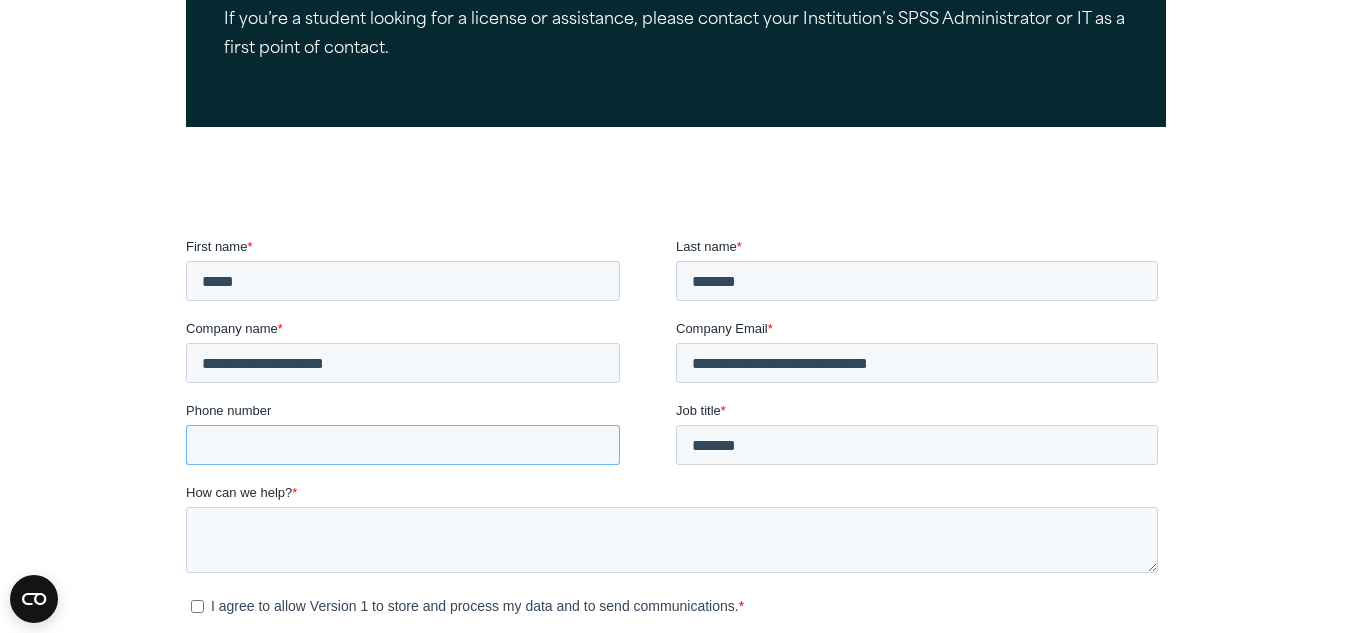 click on "Phone number" at bounding box center [402, 445] 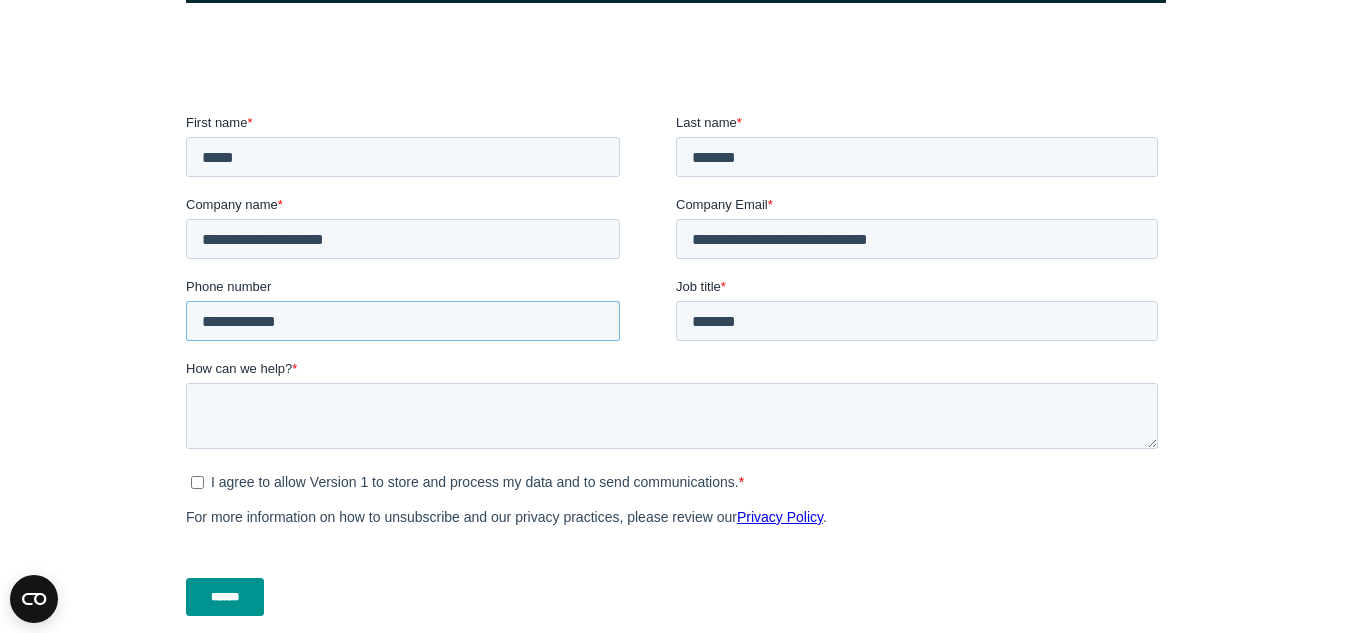 scroll, scrollTop: 614, scrollLeft: 0, axis: vertical 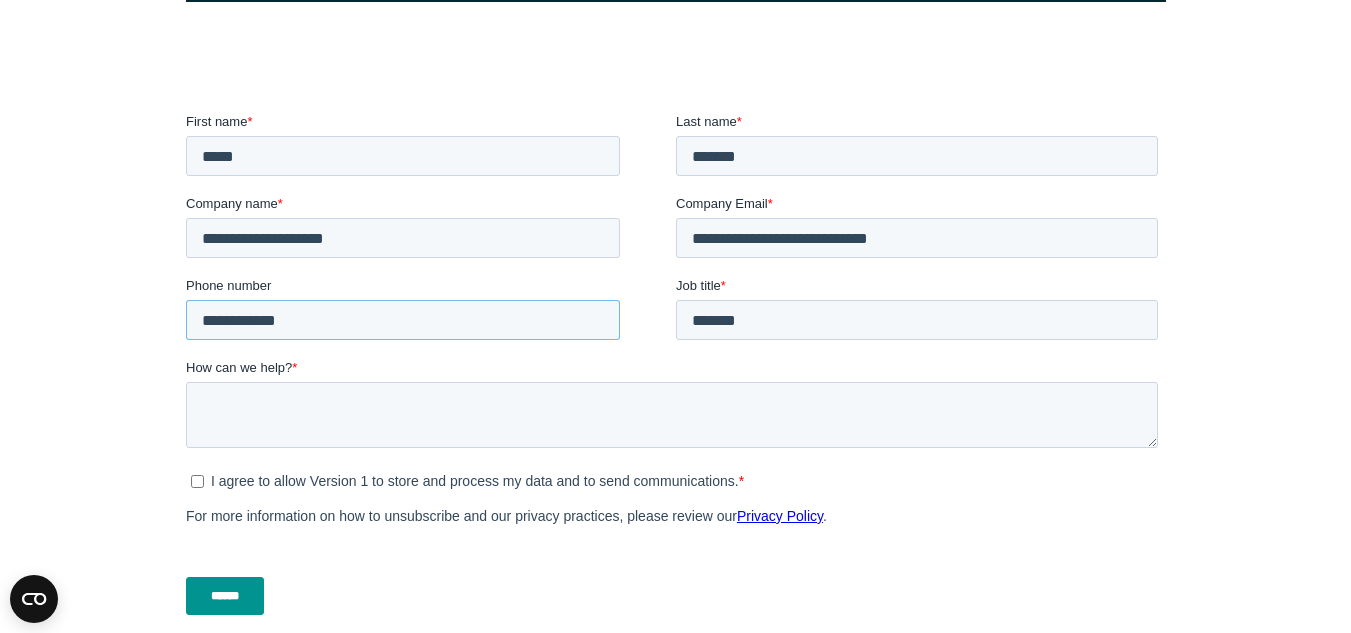 type on "**********" 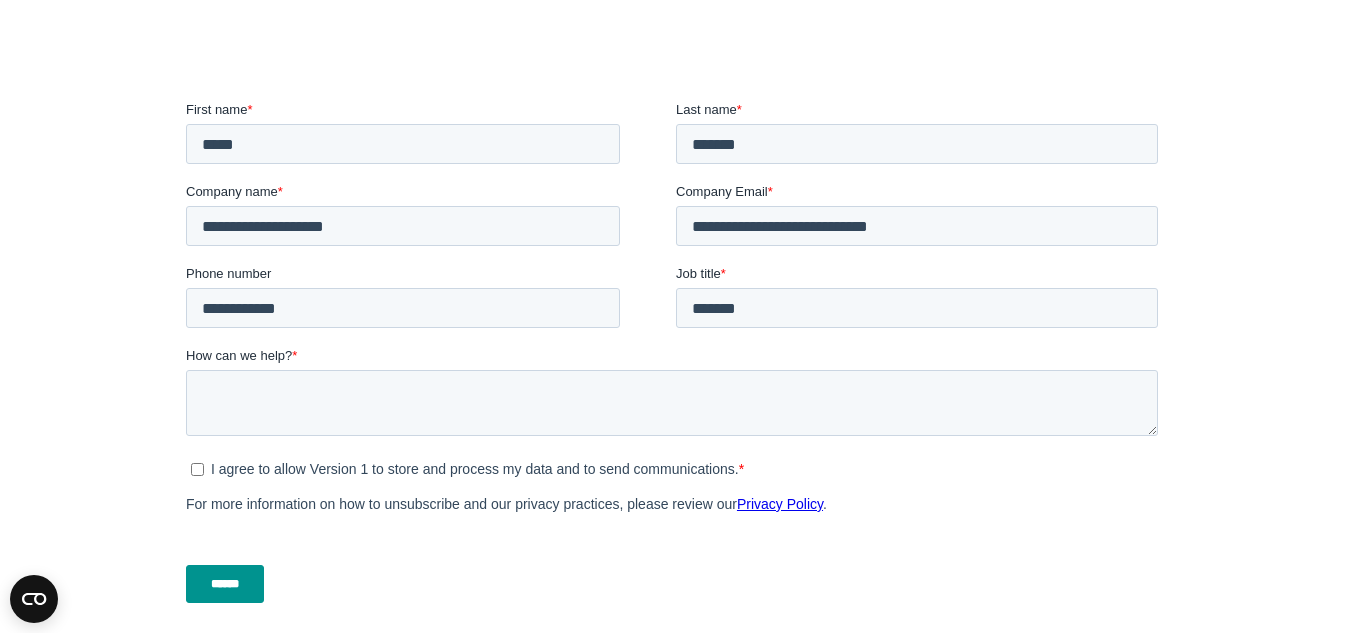 scroll, scrollTop: 627, scrollLeft: 0, axis: vertical 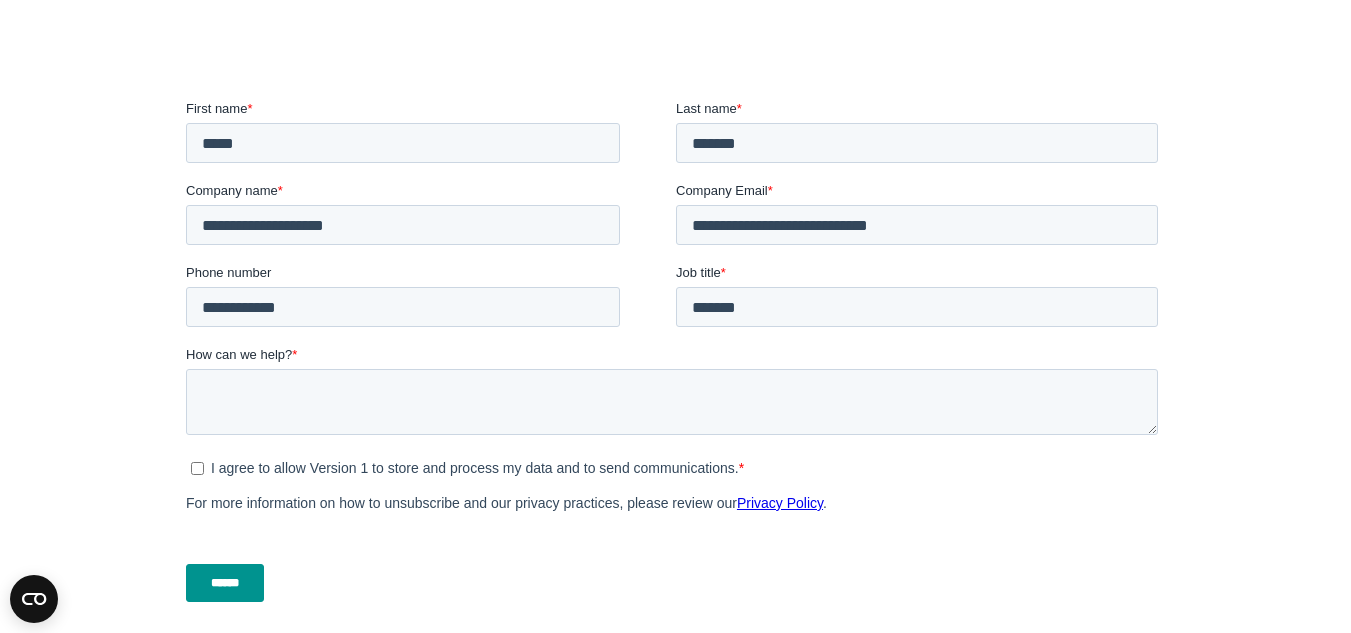 click on "******" at bounding box center [224, 583] 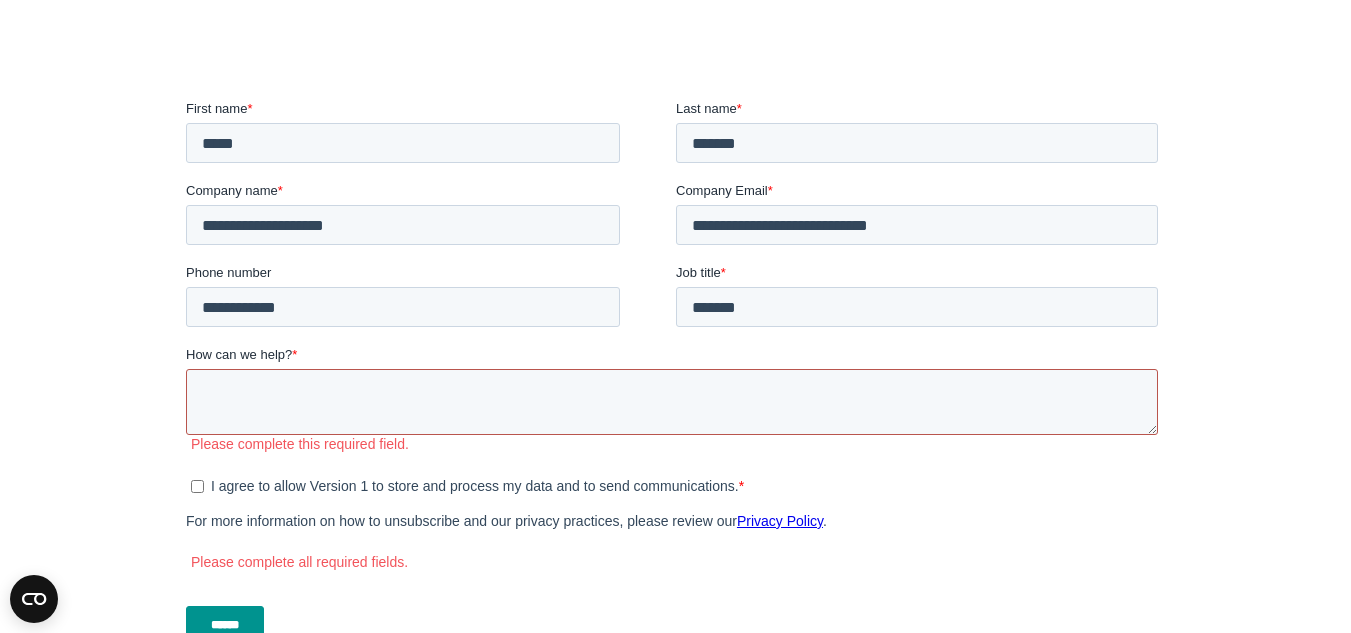 click on "How can we help? *" at bounding box center (671, 402) 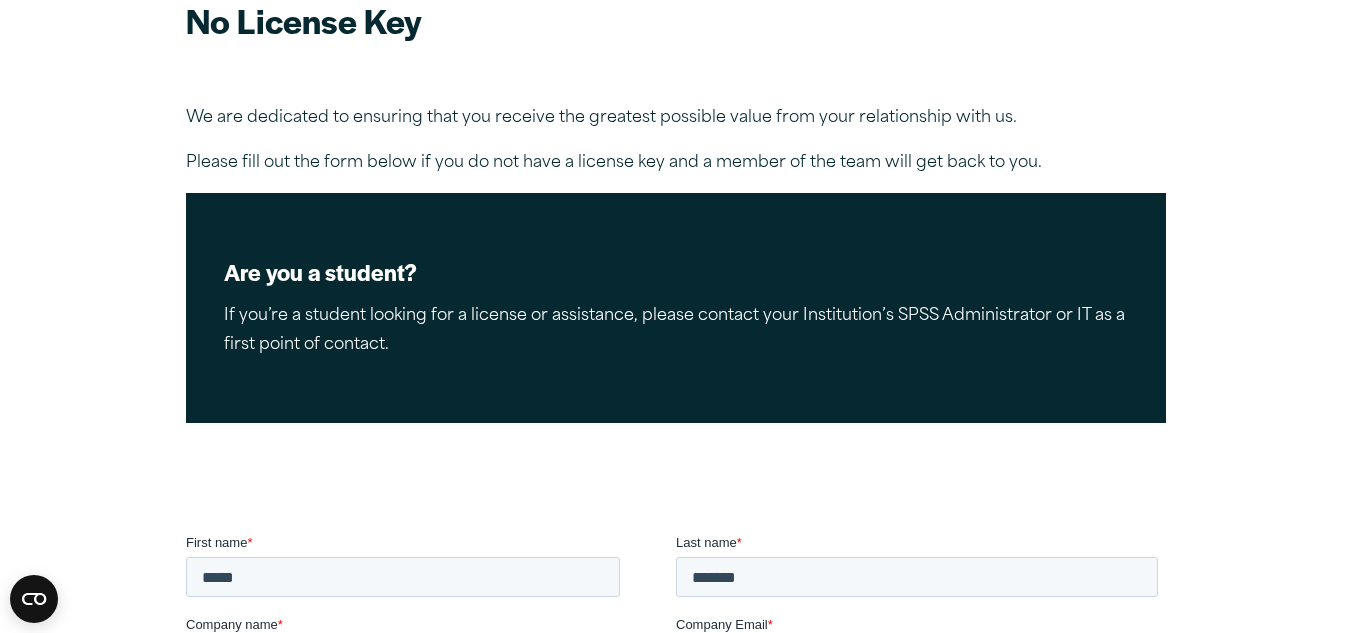 scroll, scrollTop: 189, scrollLeft: 0, axis: vertical 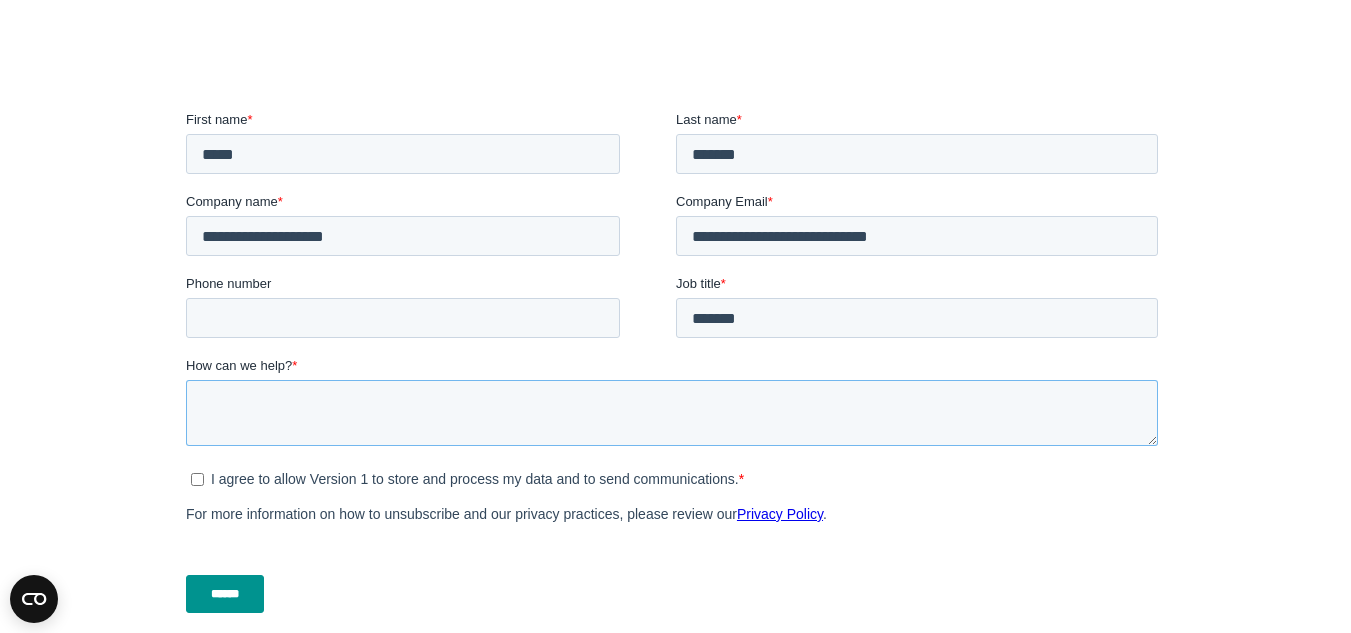 click on "How can we help? *" at bounding box center (671, 413) 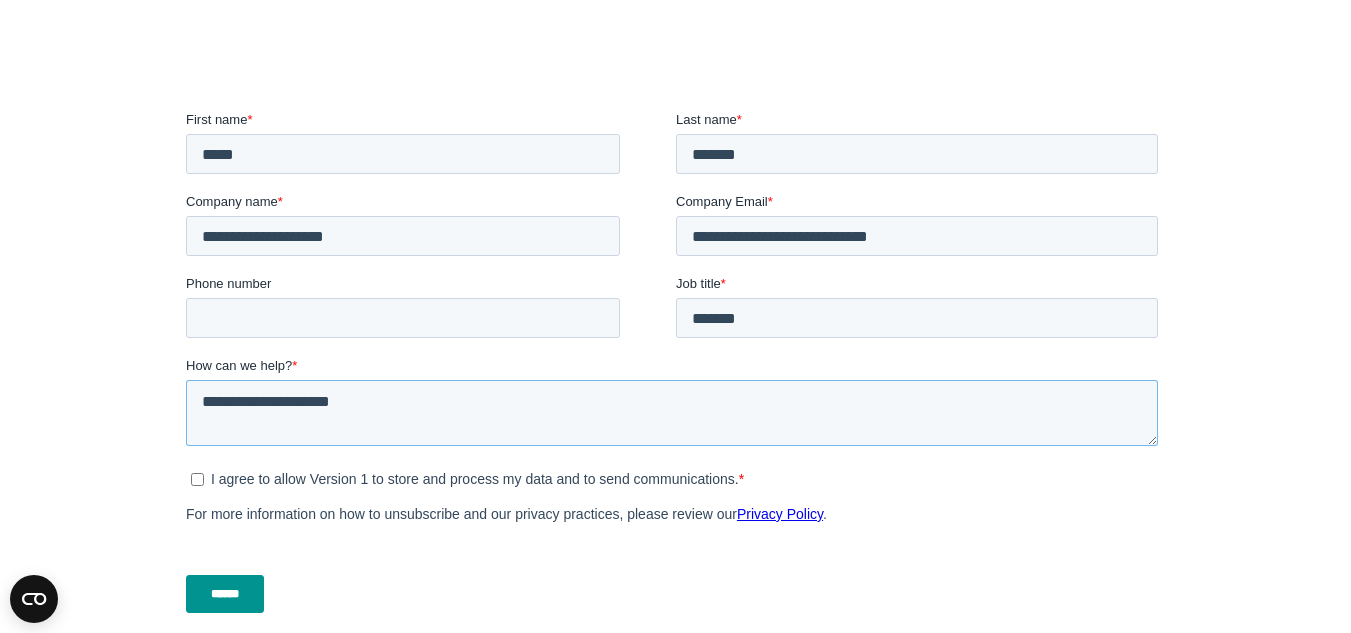 type on "**********" 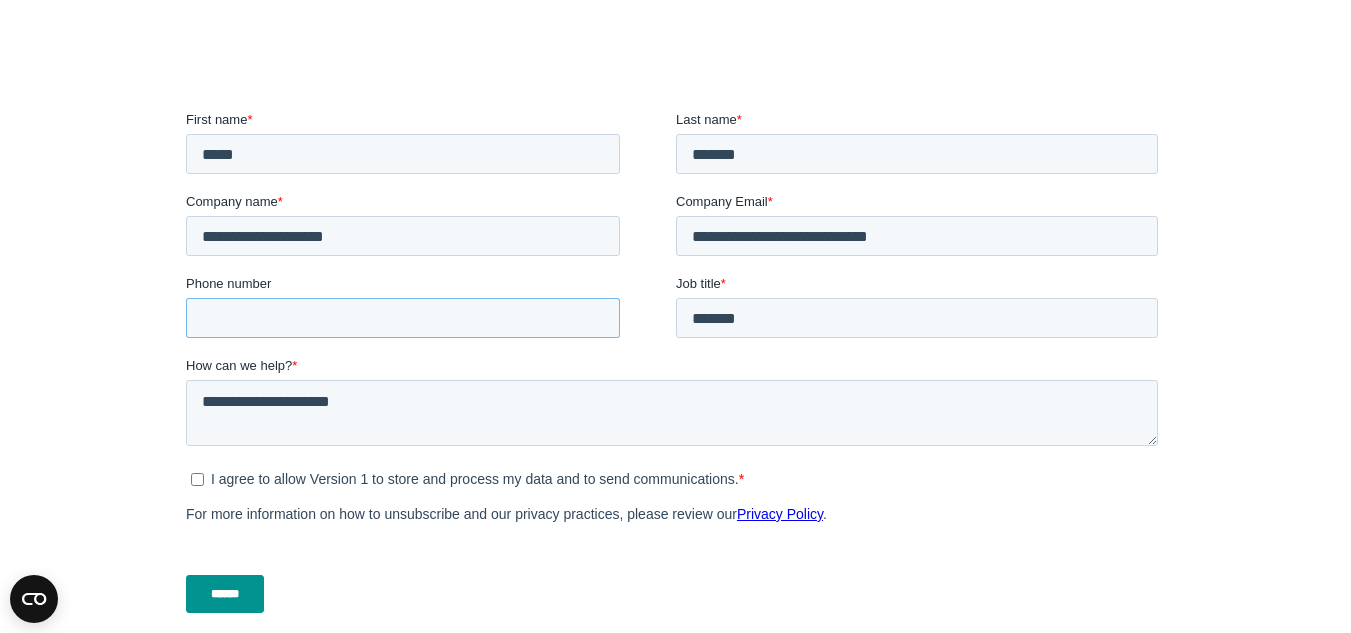 click on "Phone number" at bounding box center (402, 318) 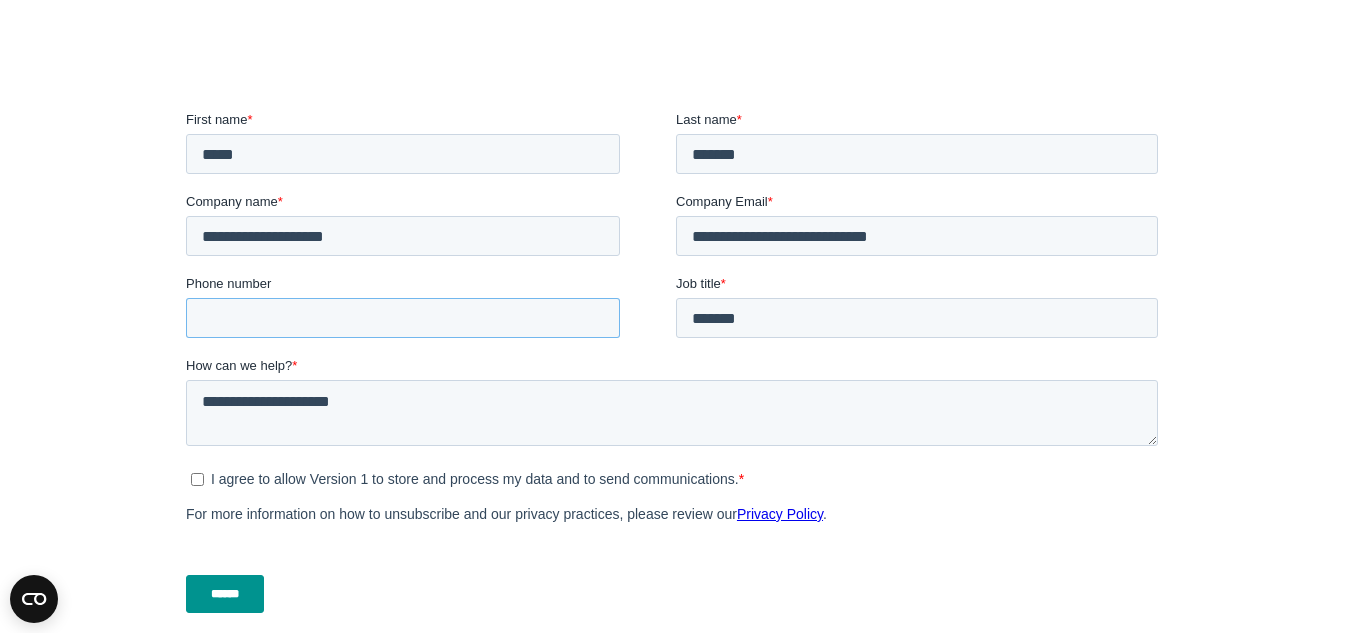 type on "**********" 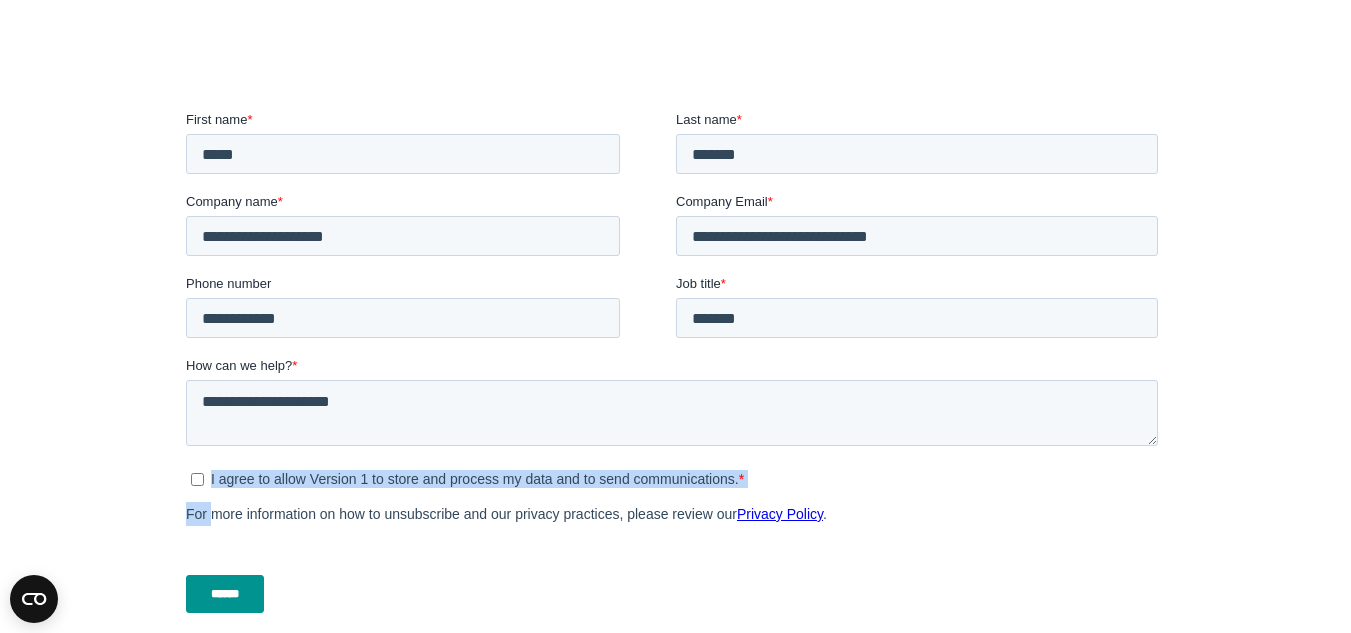 click on "I agree to allow Version 1 to store and process my data and to send communications. * For more information on how to unsubscribe and our privacy practices, please review our  Privacy Policy ." at bounding box center (675, 495) 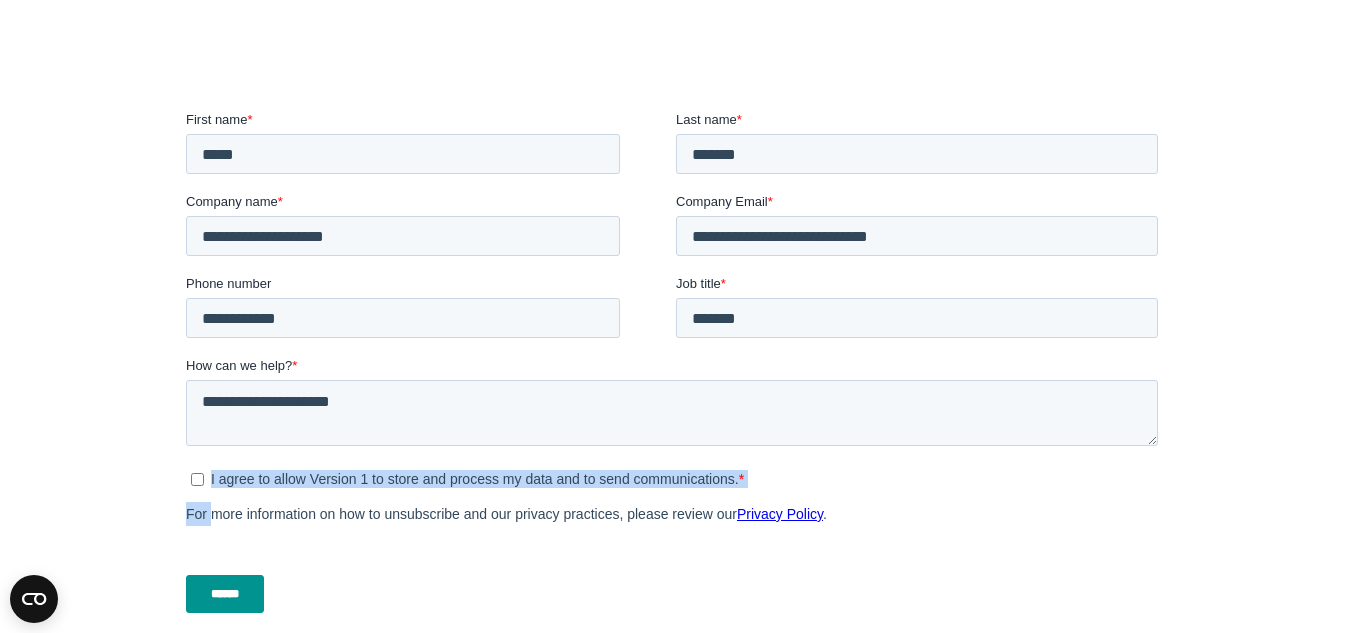 click on "******" at bounding box center [224, 594] 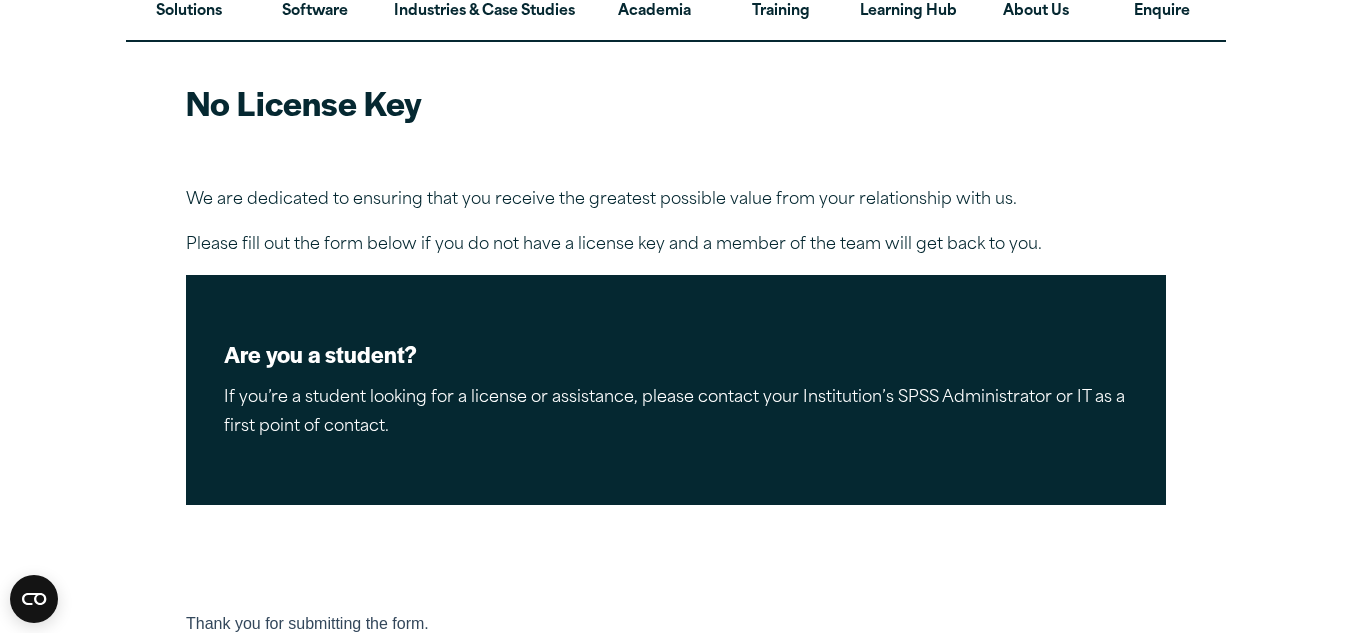 scroll, scrollTop: 0, scrollLeft: 0, axis: both 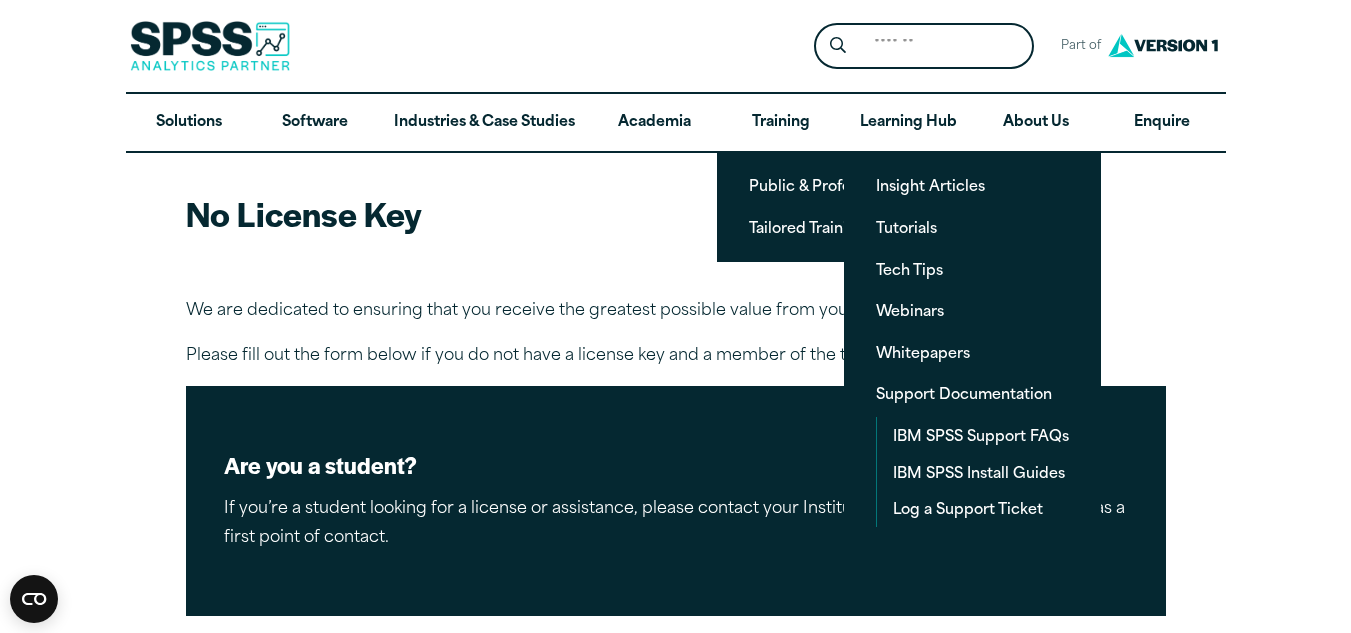 click at bounding box center [676, 272] 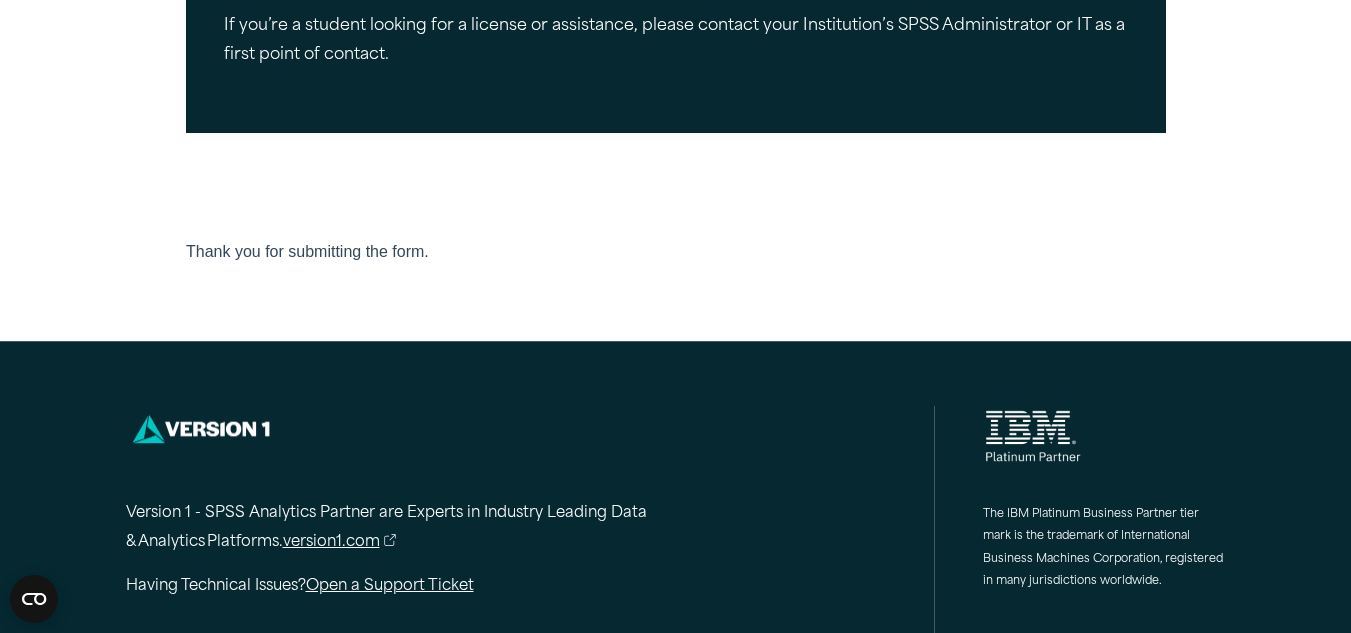 scroll, scrollTop: 0, scrollLeft: 0, axis: both 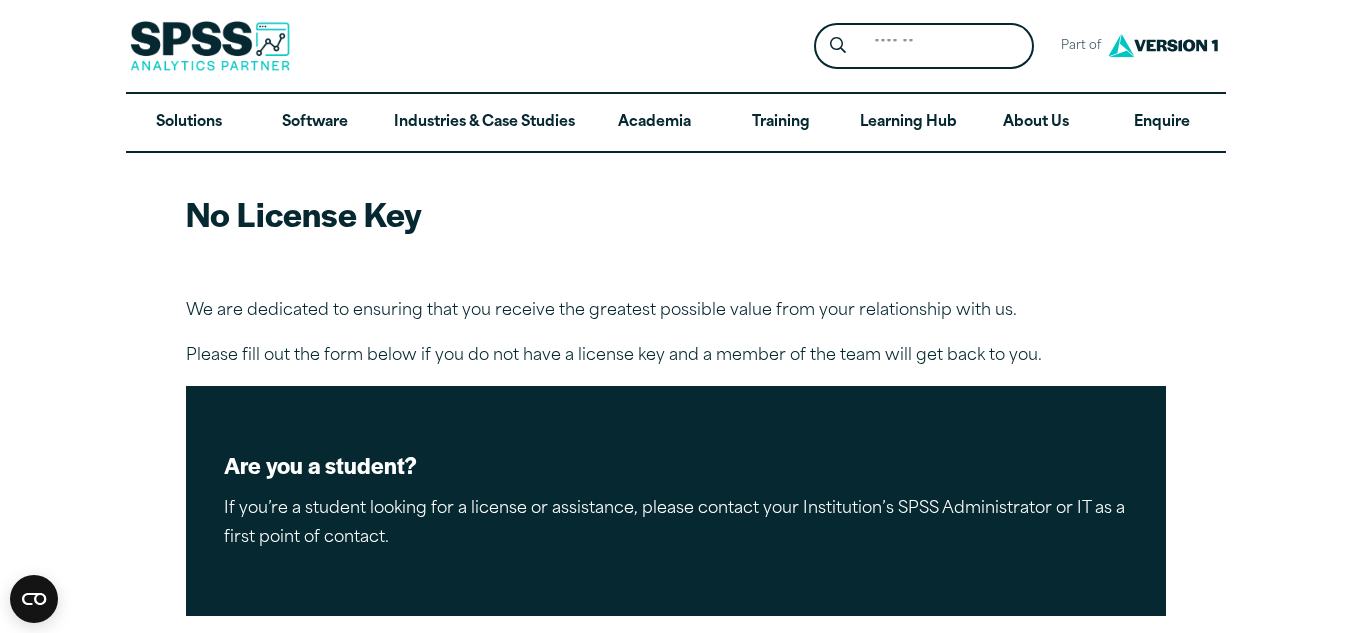 click on "Are you a student?" at bounding box center (676, 465) 